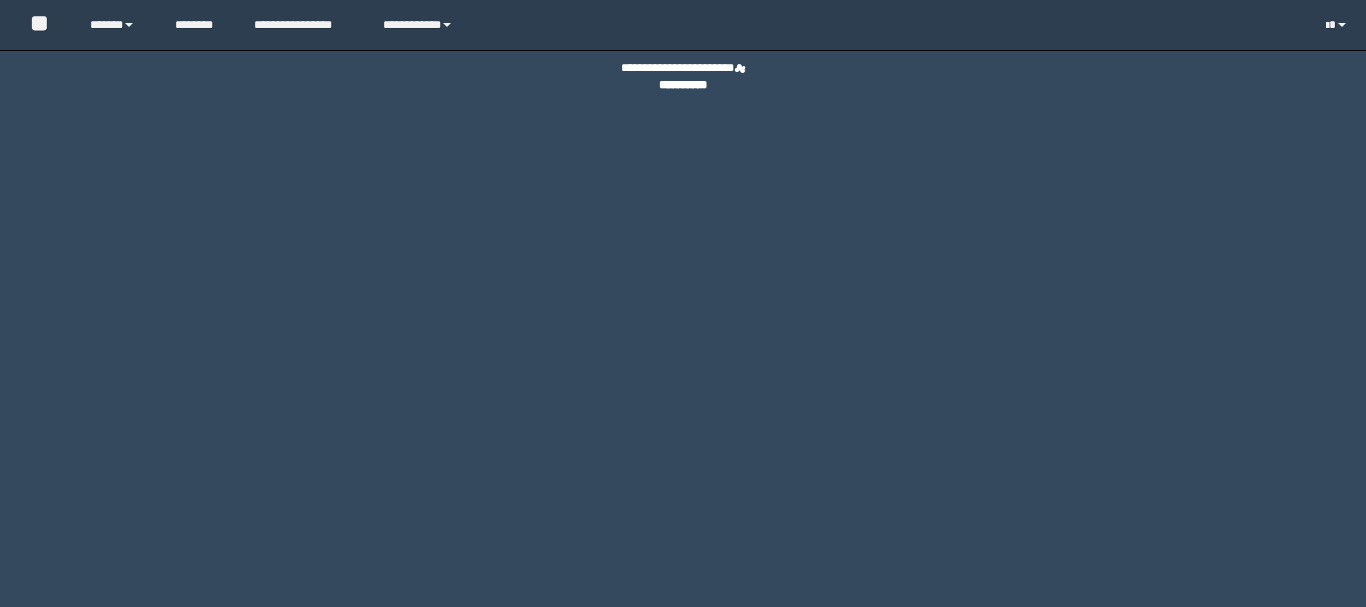 scroll, scrollTop: 0, scrollLeft: 0, axis: both 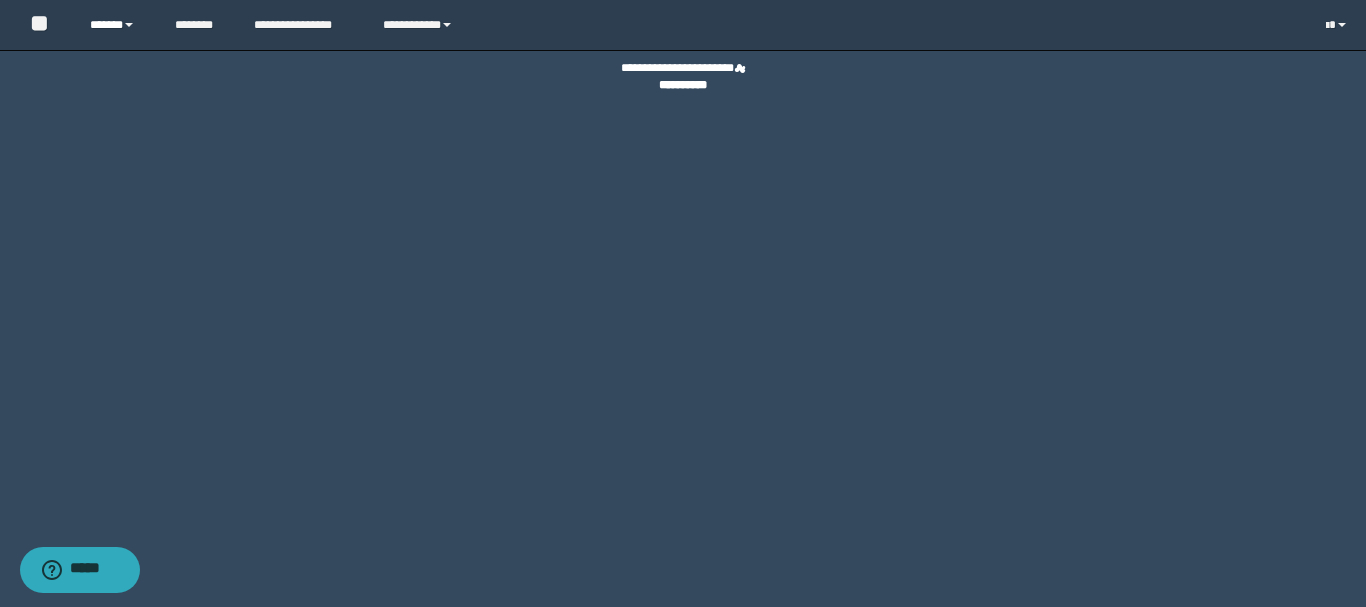 click on "******" at bounding box center [117, 25] 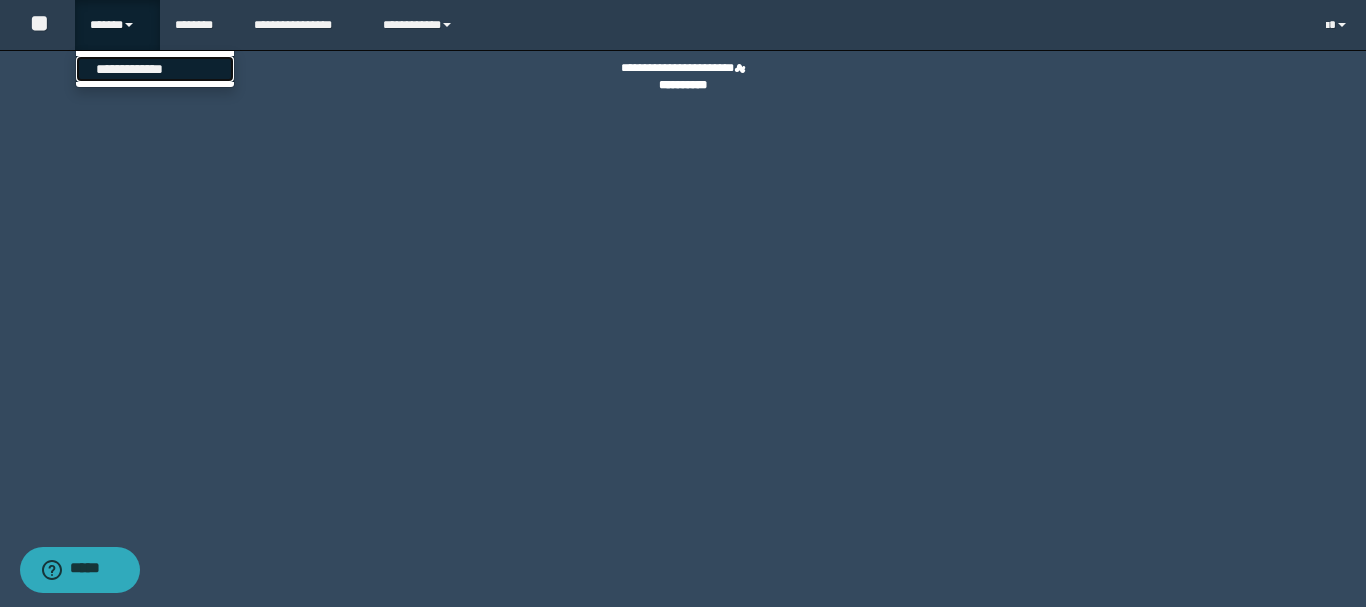 click on "**********" at bounding box center (155, 69) 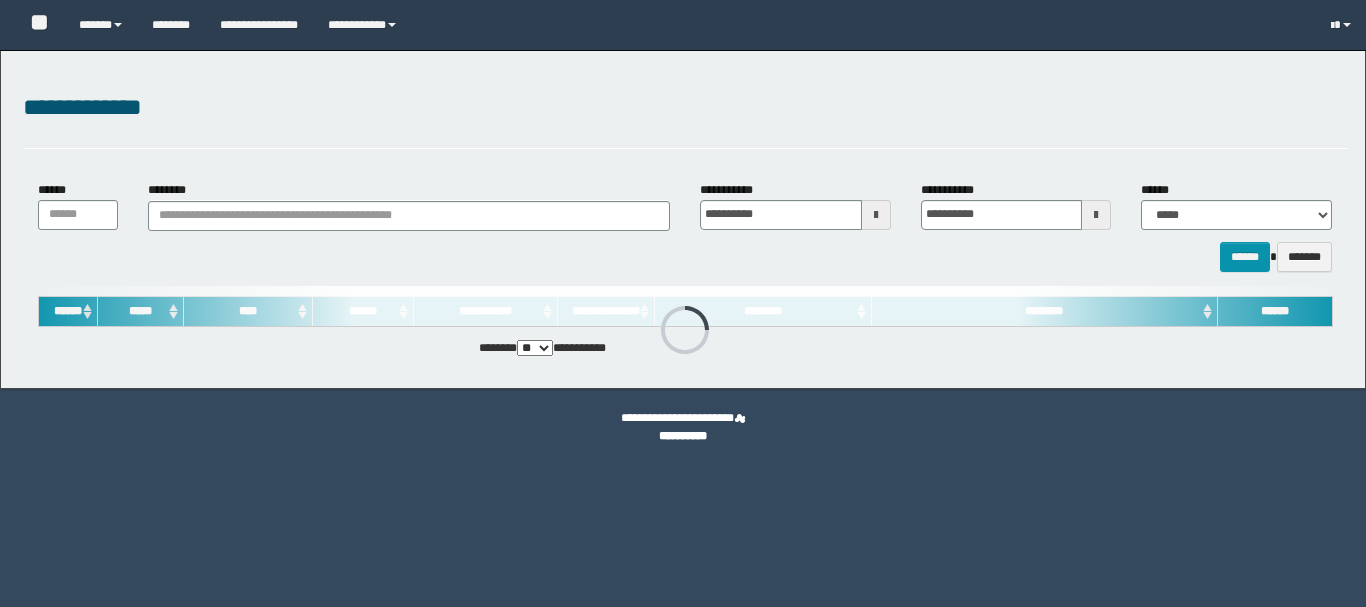 scroll, scrollTop: 0, scrollLeft: 0, axis: both 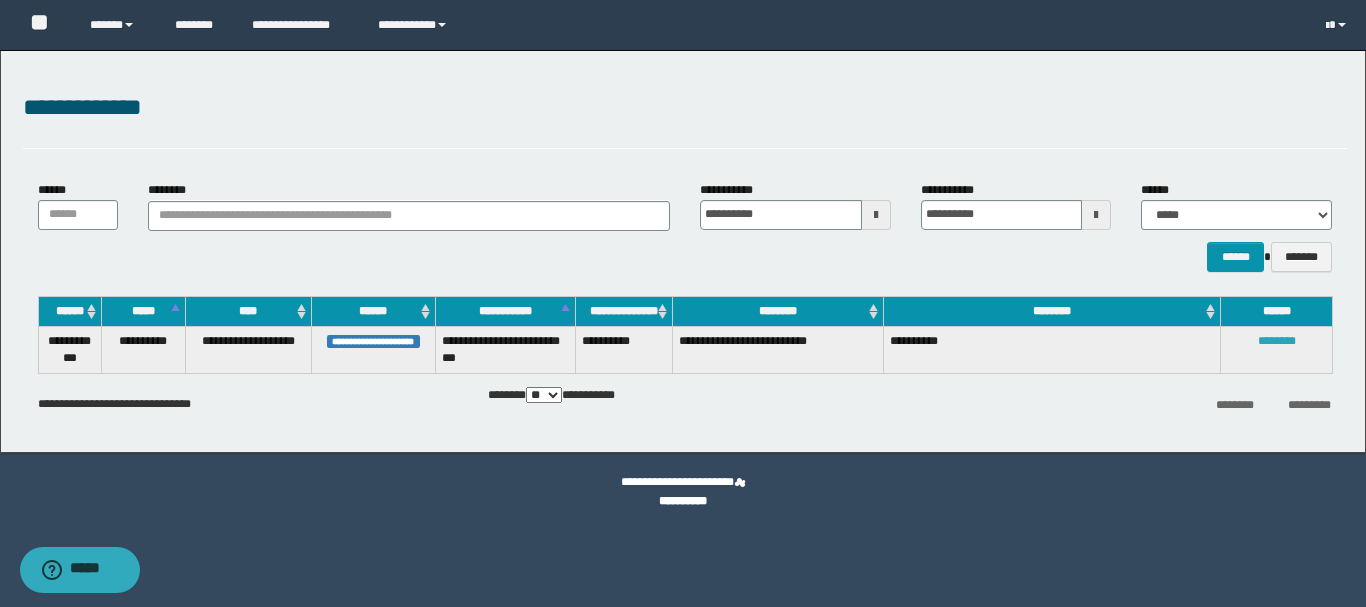 click on "********" at bounding box center (1277, 341) 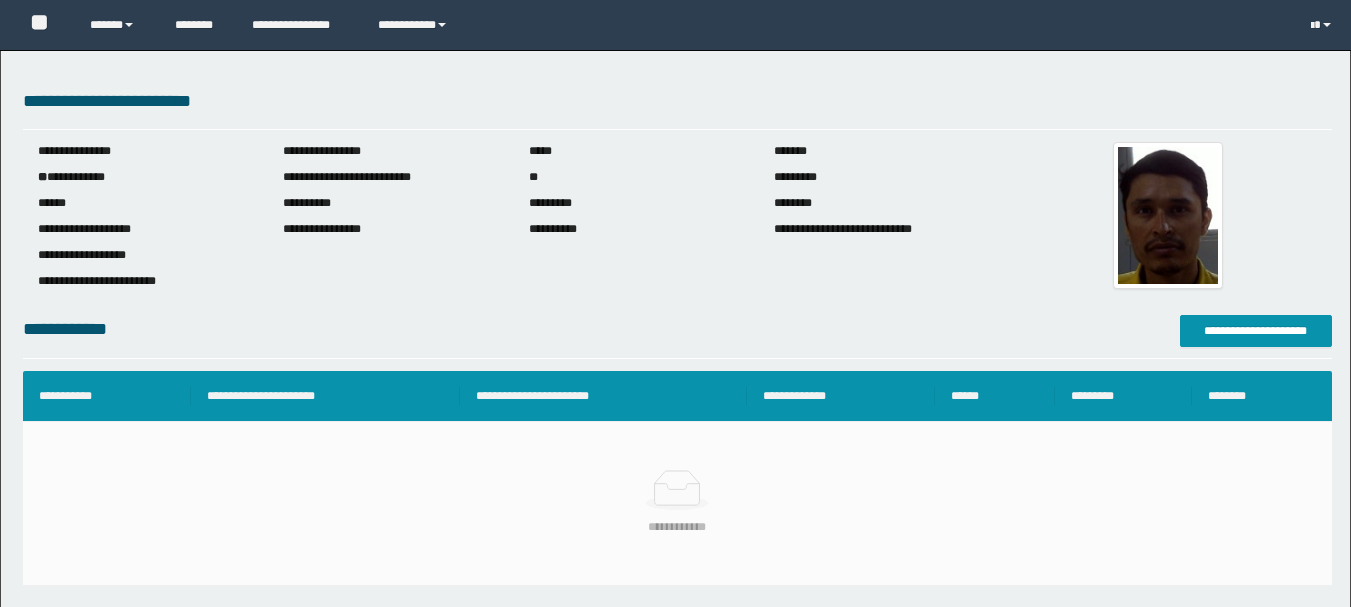 scroll, scrollTop: 366, scrollLeft: 0, axis: vertical 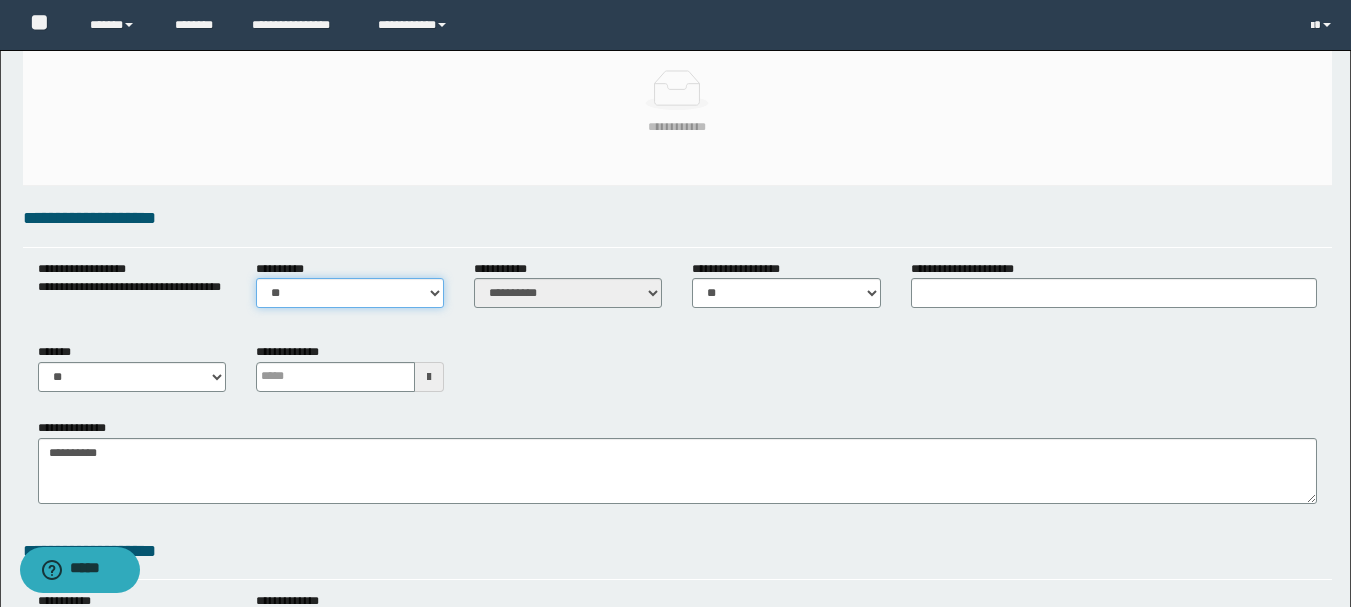 click on "**
**" at bounding box center [350, 293] 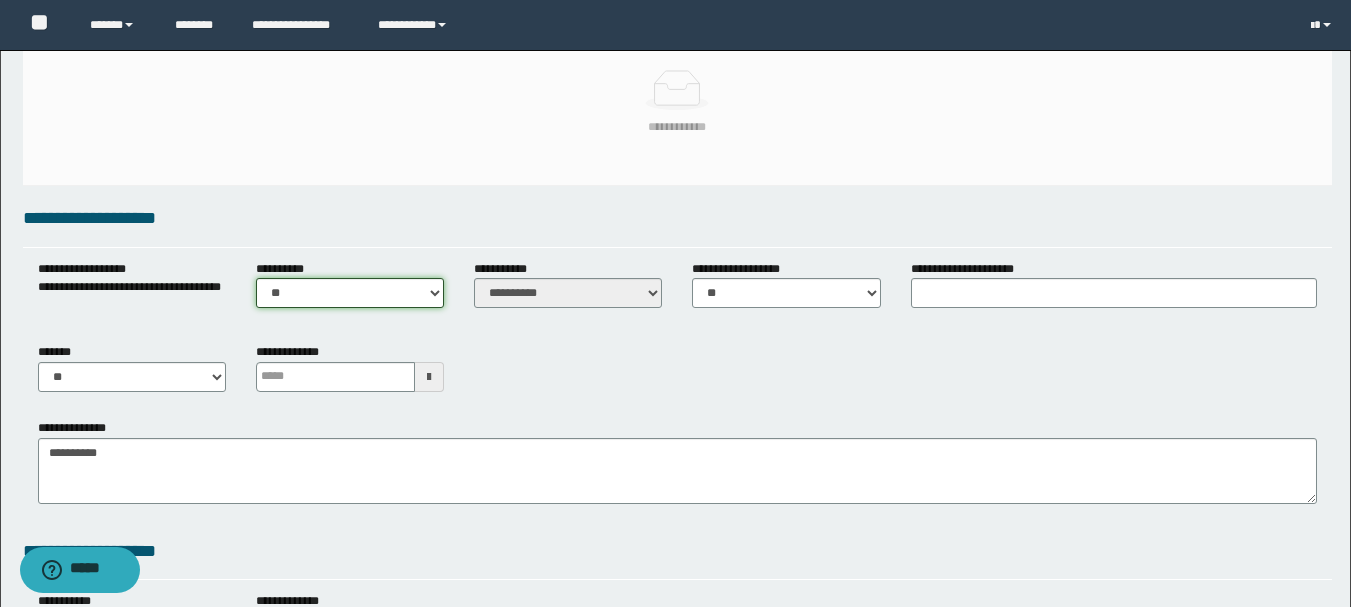 select on "****" 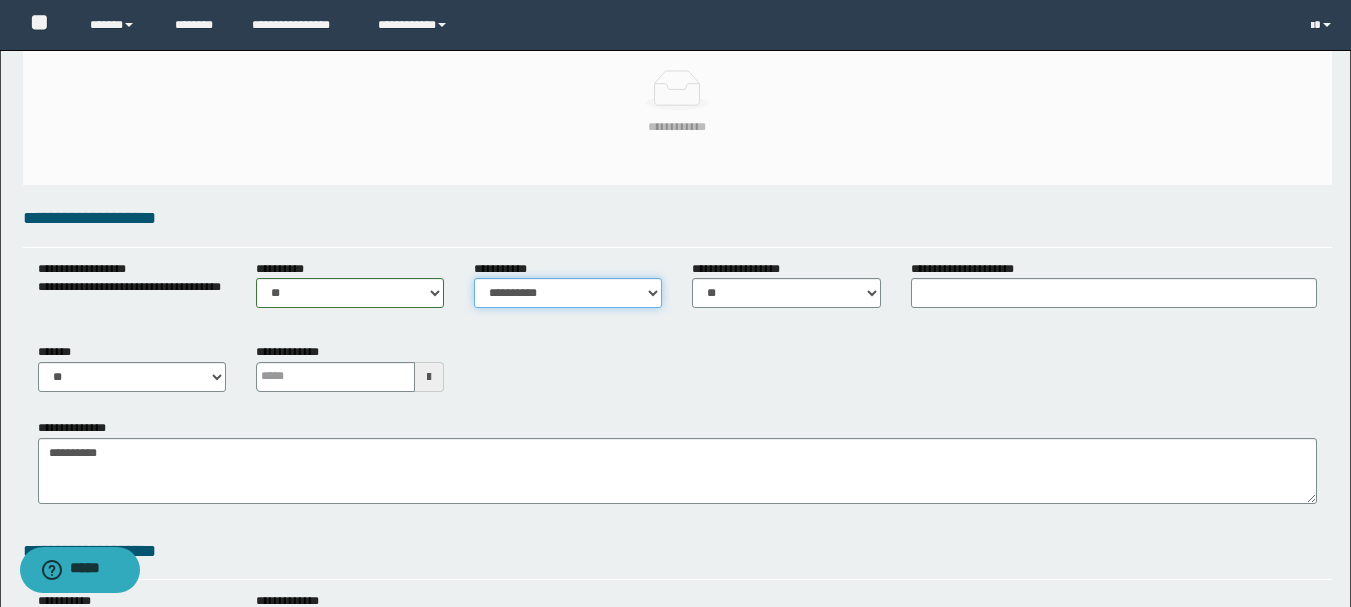click on "**********" at bounding box center (568, 293) 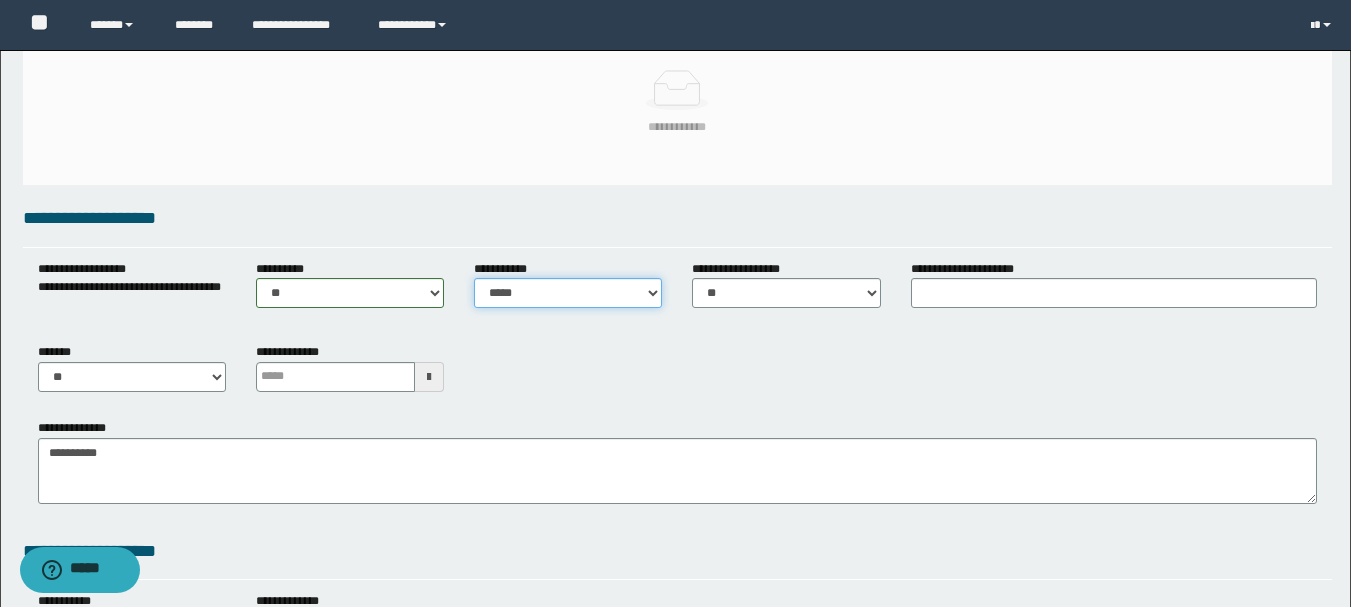 click on "**********" at bounding box center [568, 293] 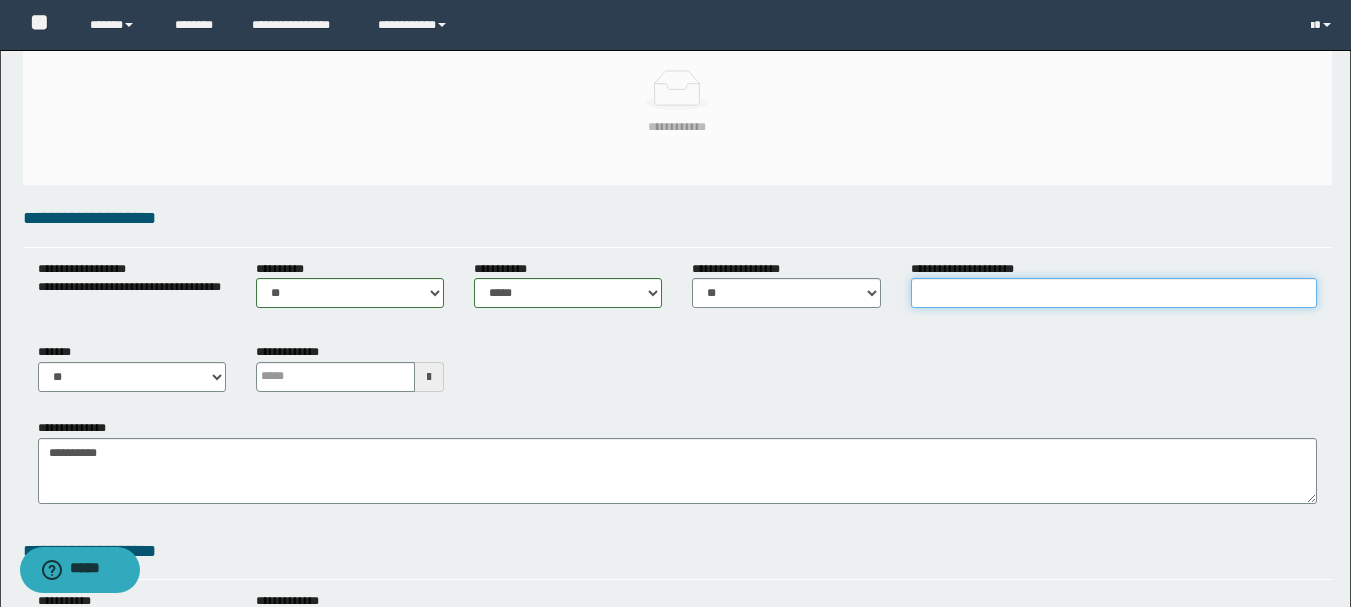 click on "**********" at bounding box center [1114, 293] 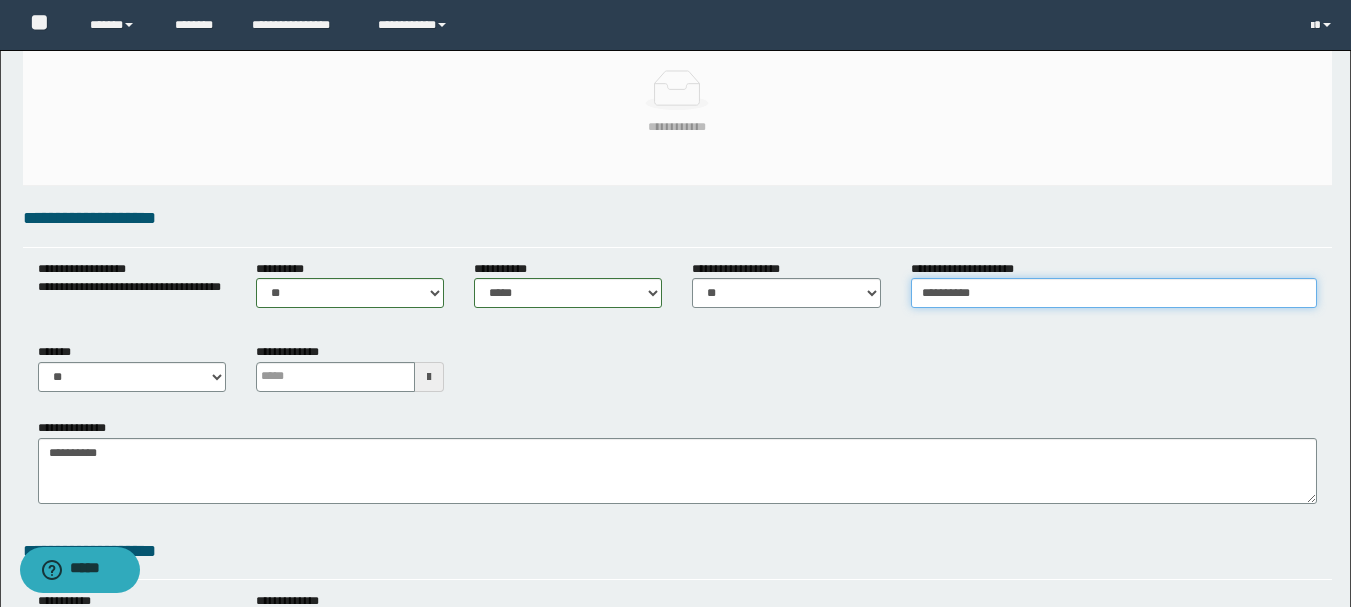 type on "*********" 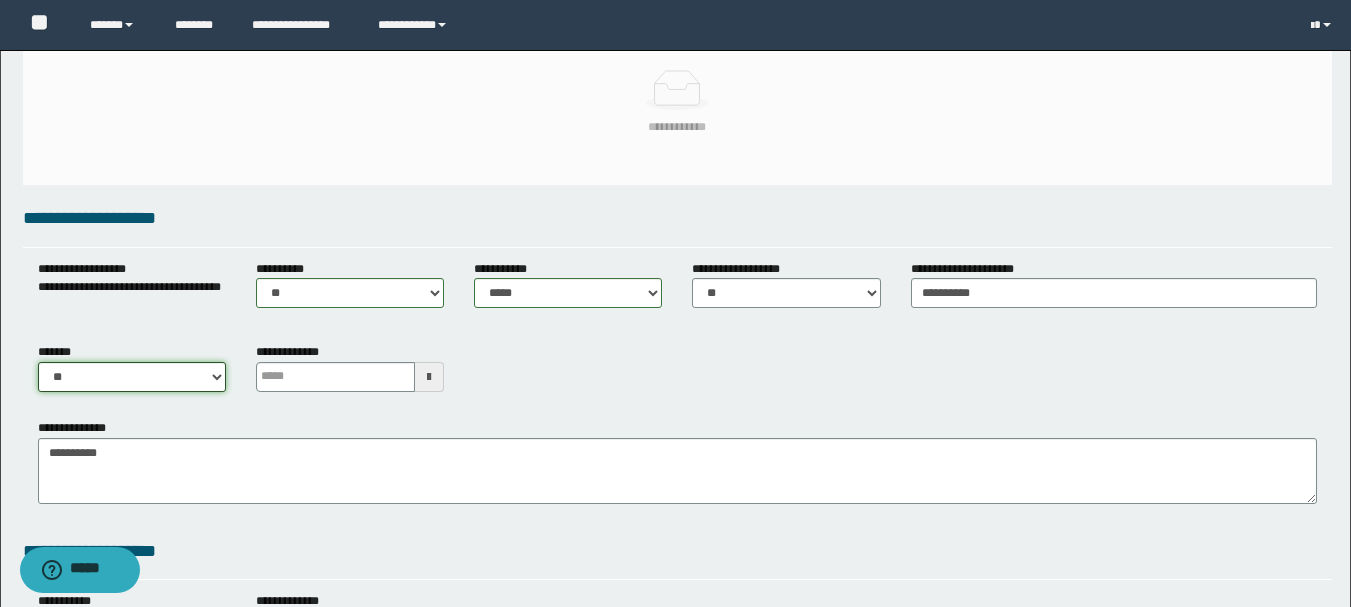 click on "**
**" at bounding box center (132, 377) 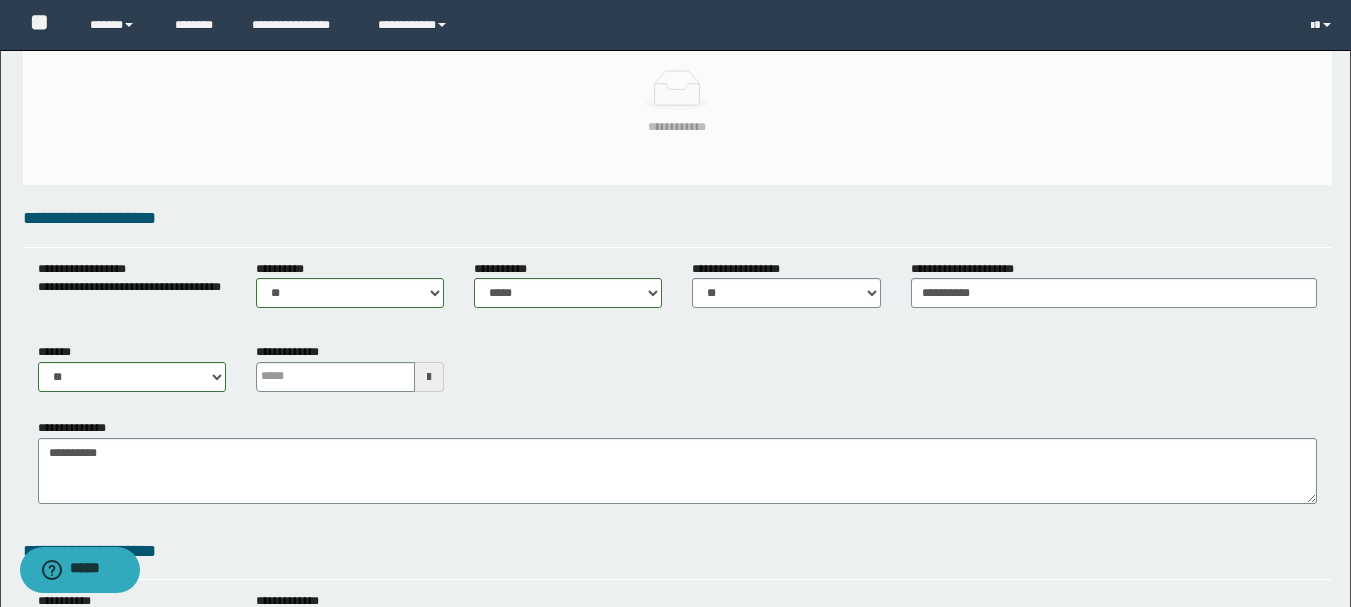 click at bounding box center [429, 377] 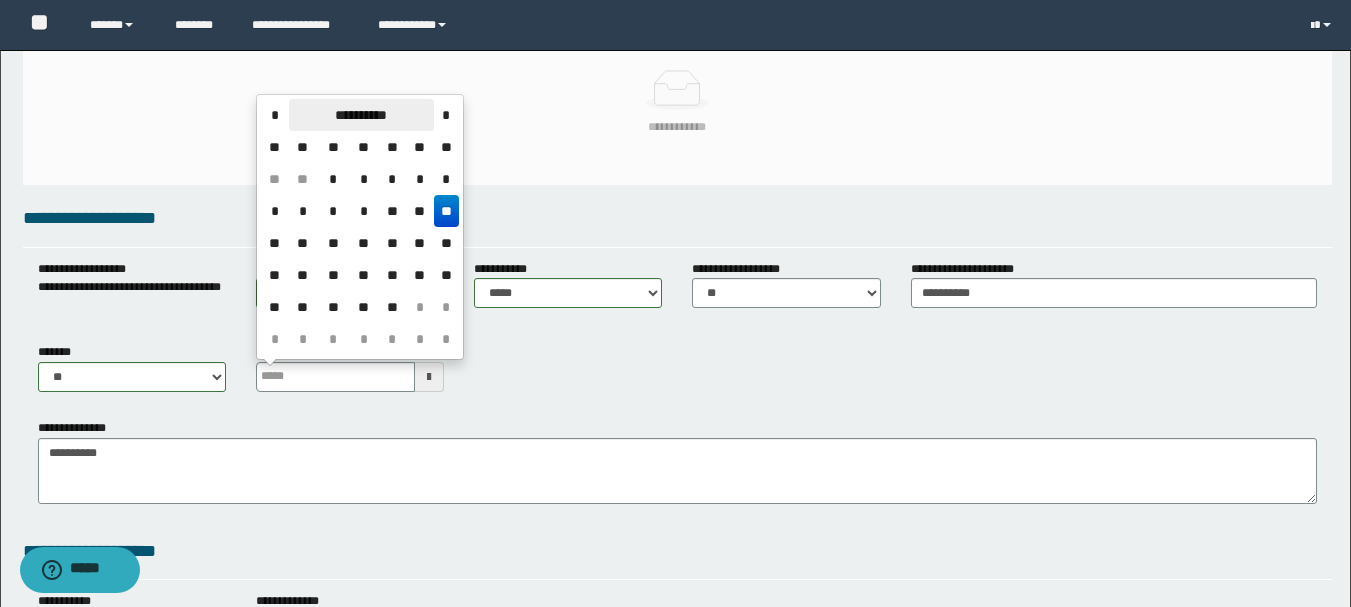 click on "**********" at bounding box center (361, 115) 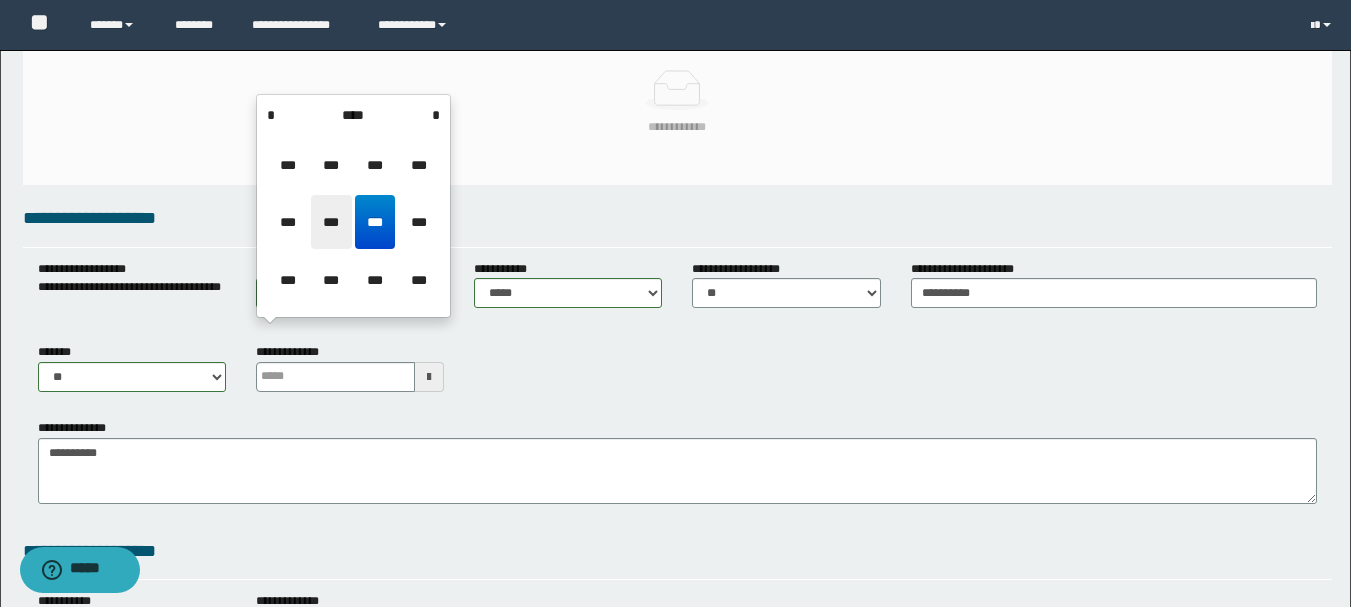 click on "***" at bounding box center [331, 222] 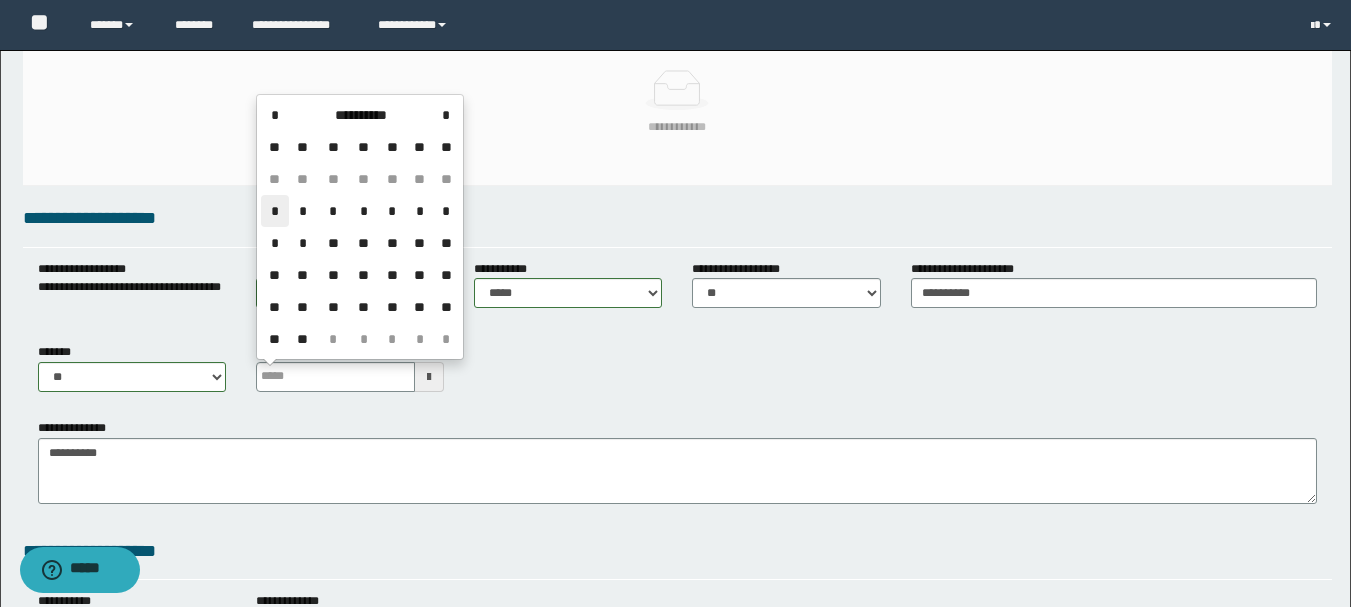 click on "*" at bounding box center [275, 211] 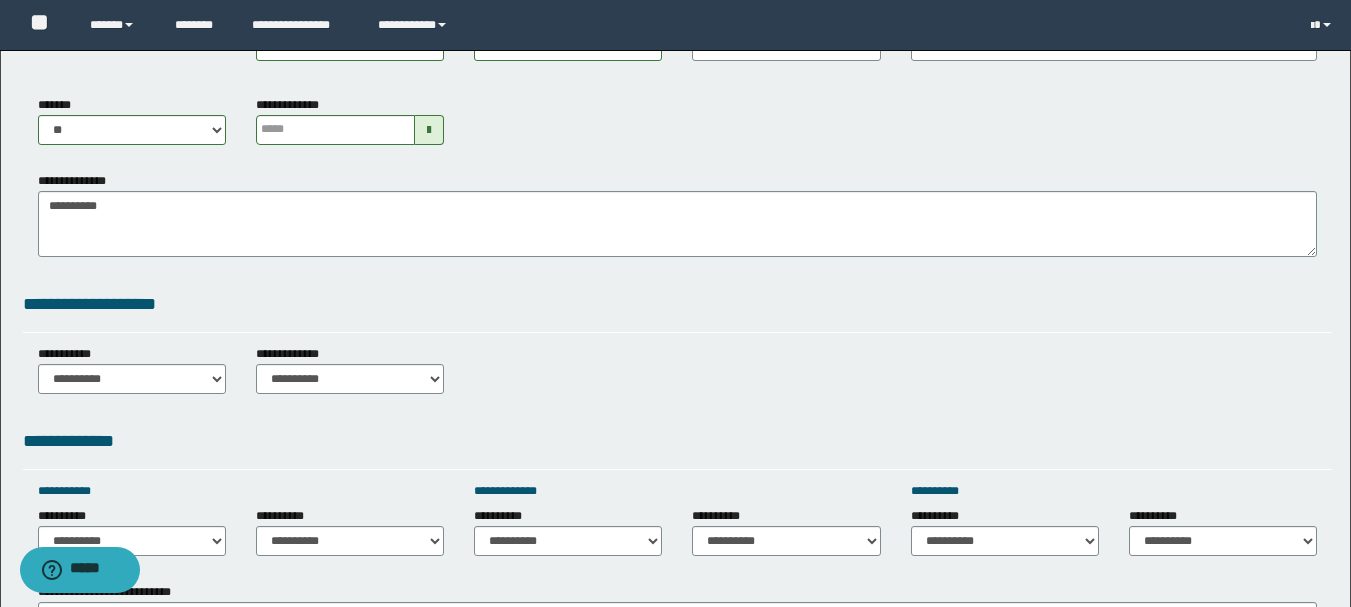scroll, scrollTop: 700, scrollLeft: 0, axis: vertical 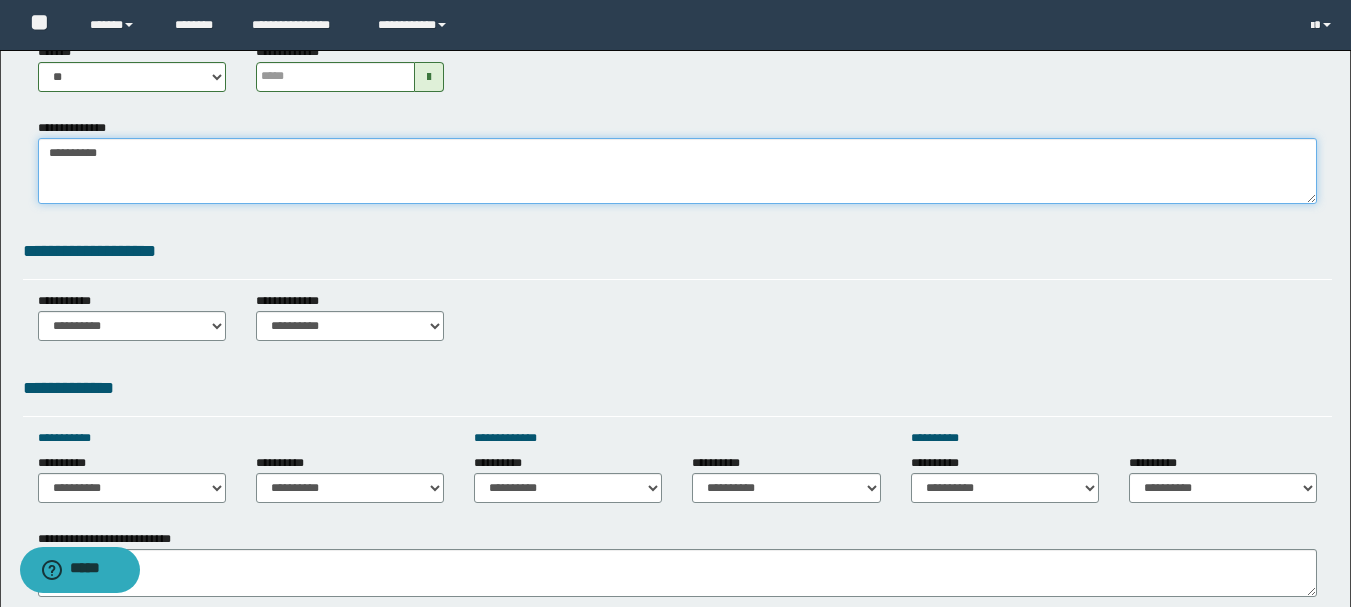 drag, startPoint x: 63, startPoint y: 149, endPoint x: 33, endPoint y: 149, distance: 30 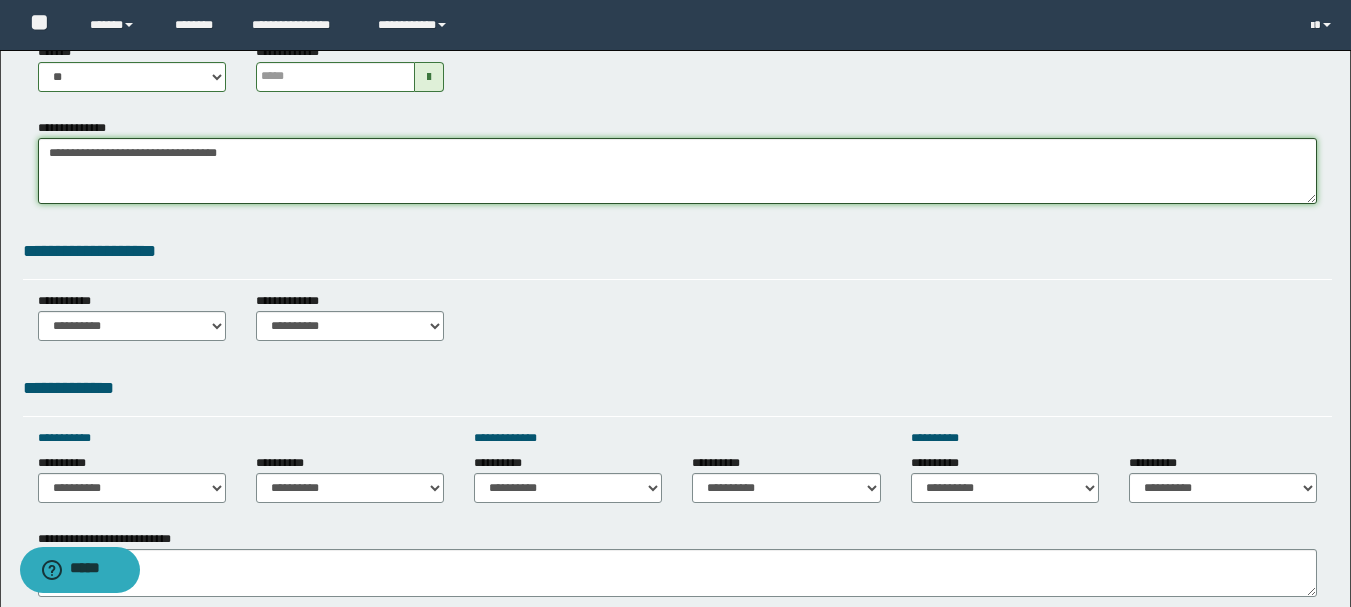 type on "**********" 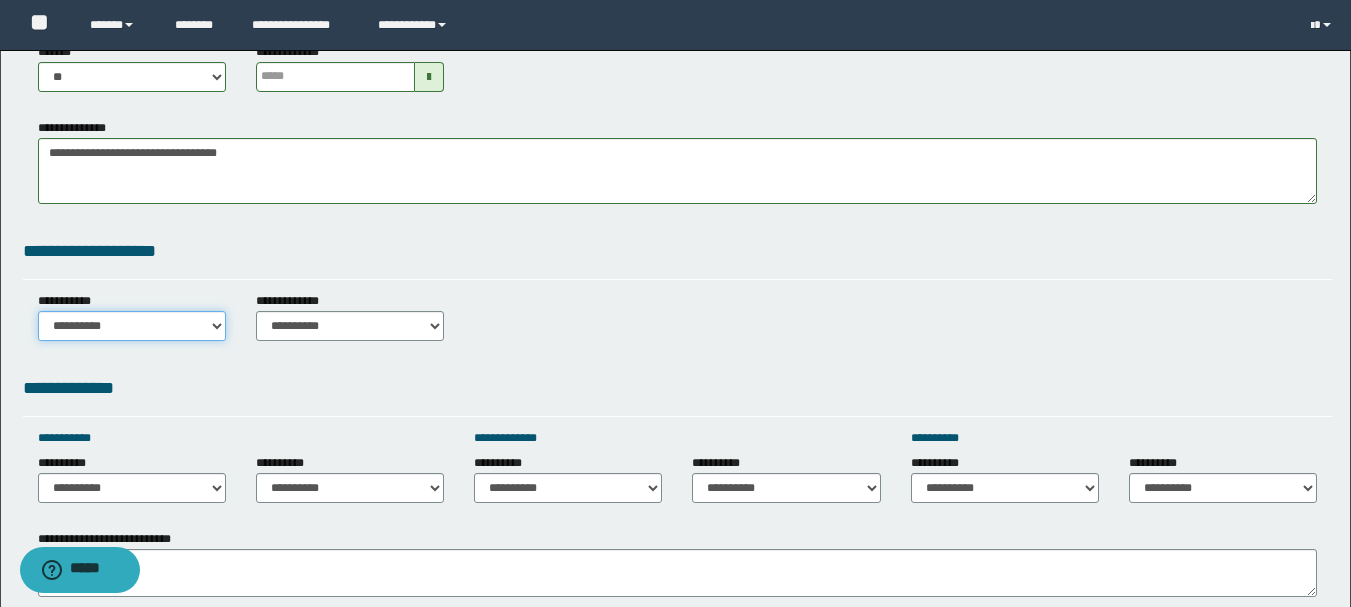 click on "**********" at bounding box center [132, 326] 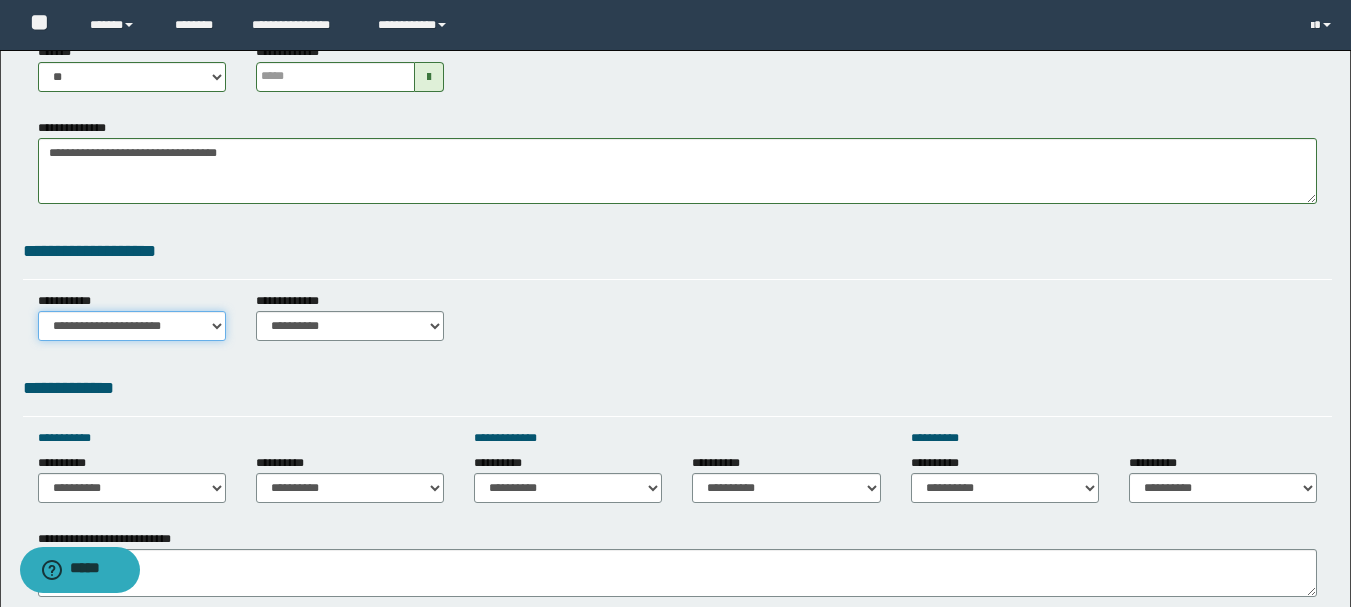 click on "**********" at bounding box center [132, 326] 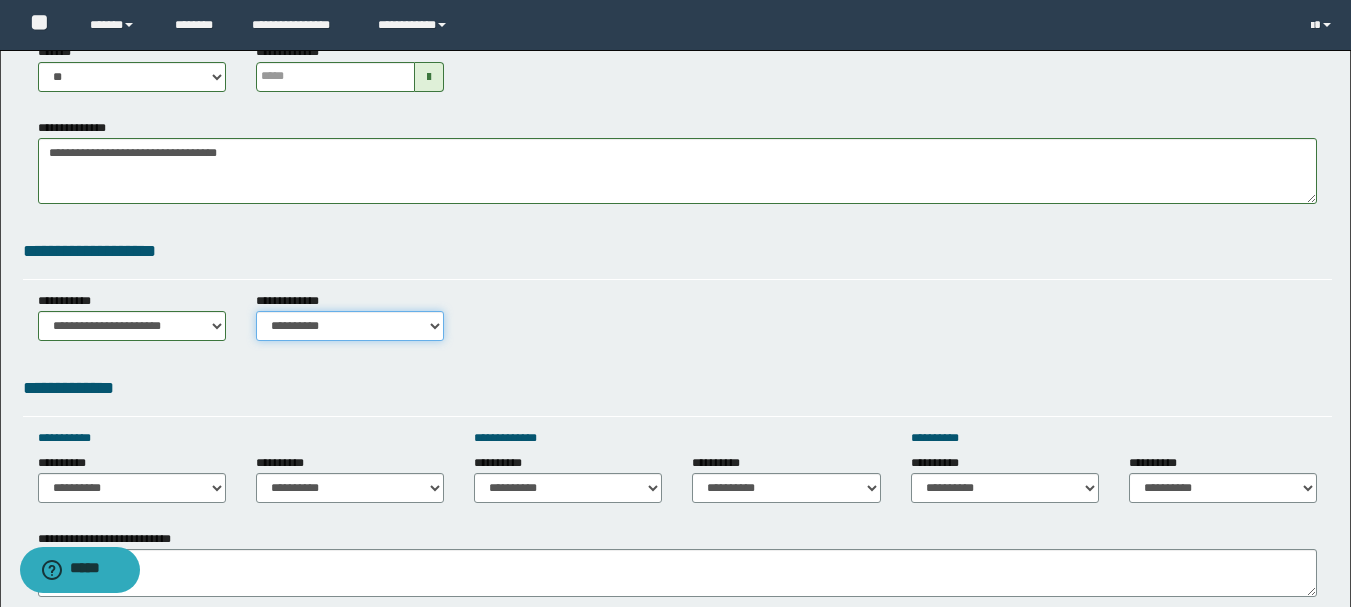 drag, startPoint x: 355, startPoint y: 328, endPoint x: 354, endPoint y: 340, distance: 12.0415945 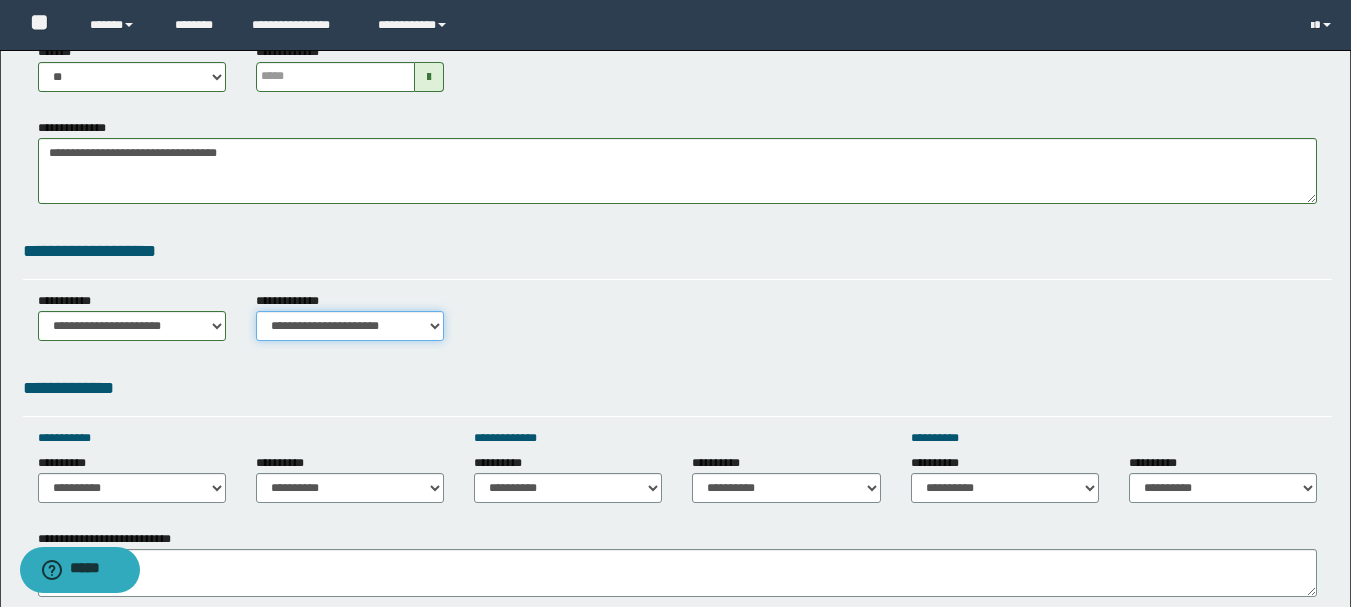 click on "**********" at bounding box center [350, 326] 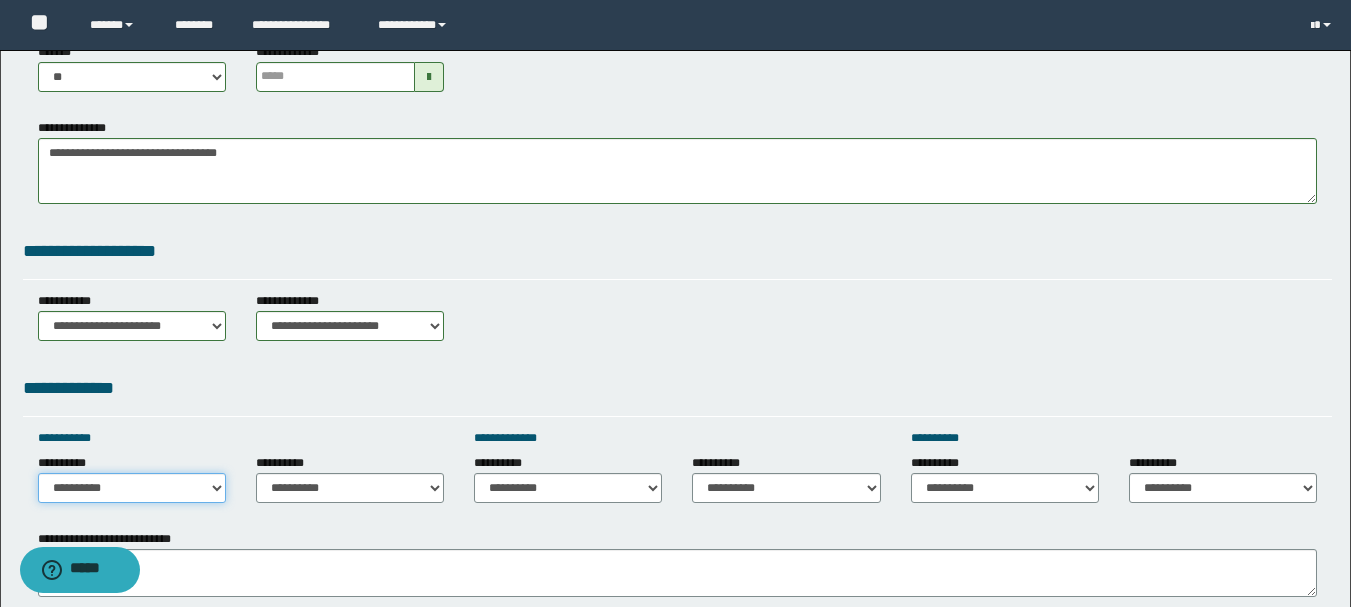 click on "**********" at bounding box center (132, 488) 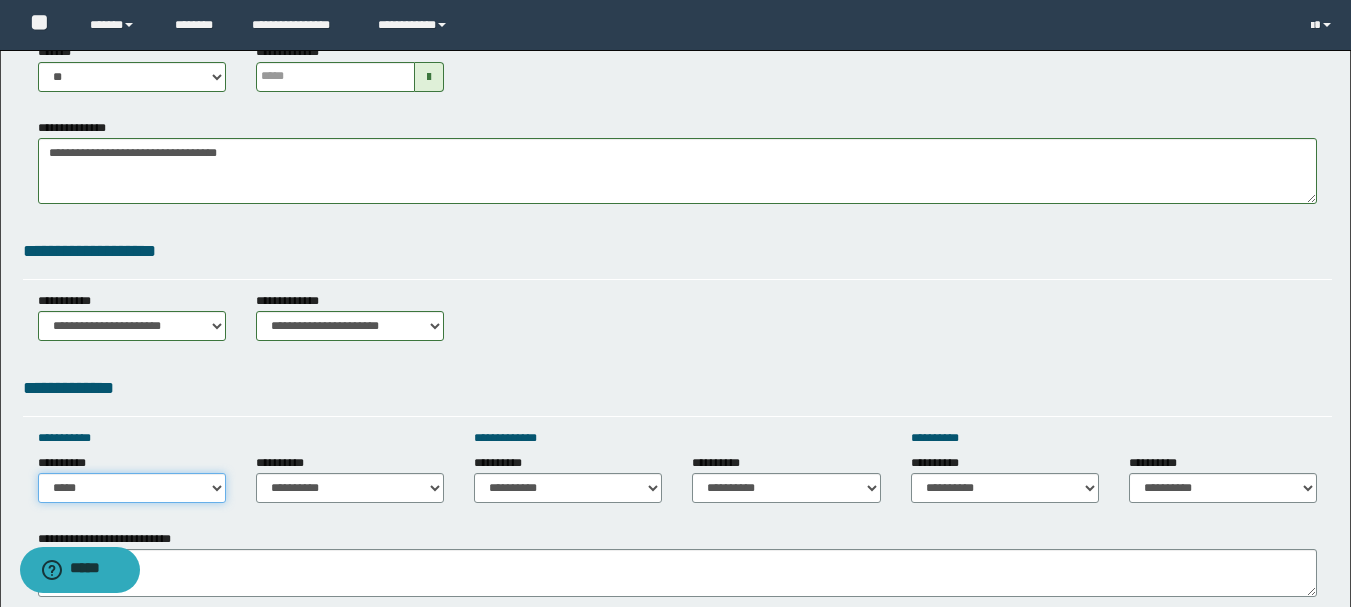 click on "**********" at bounding box center (132, 488) 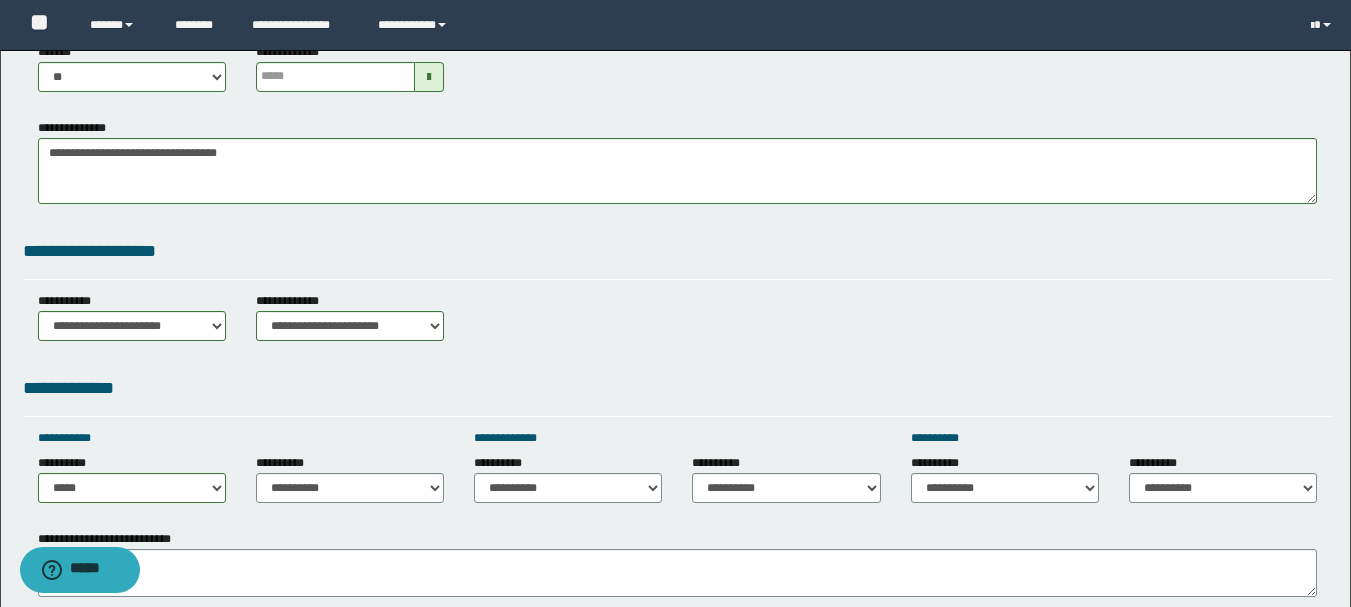 click on "**********" at bounding box center [350, 478] 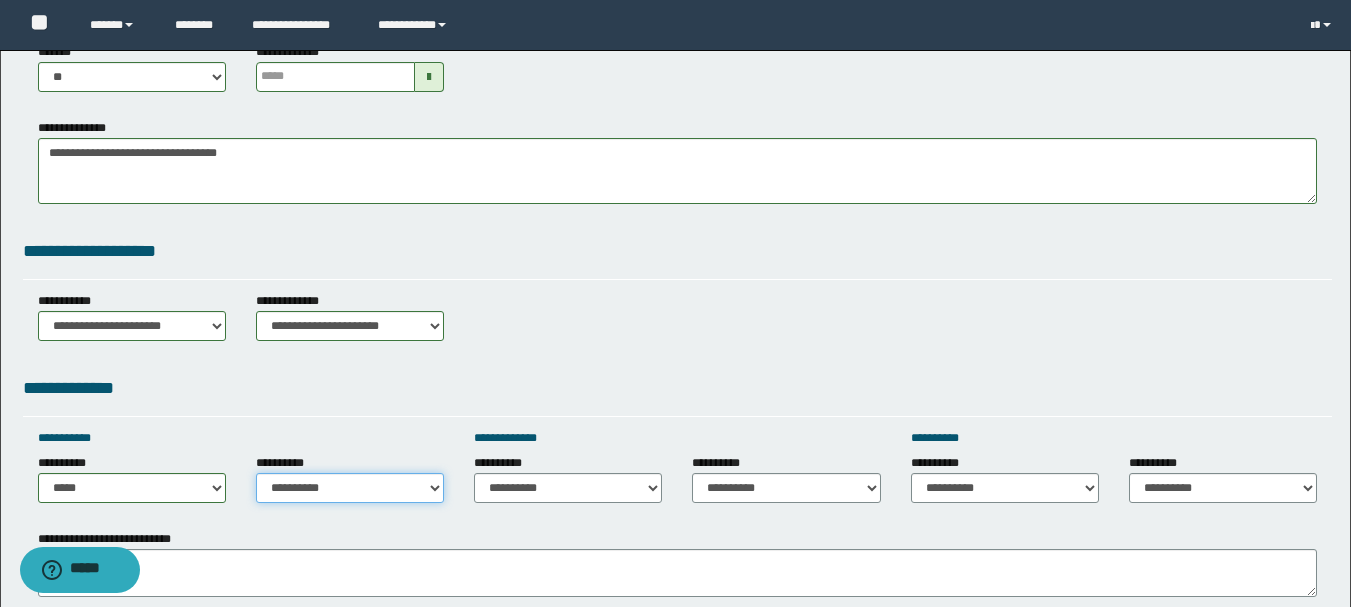 click on "**********" at bounding box center (350, 488) 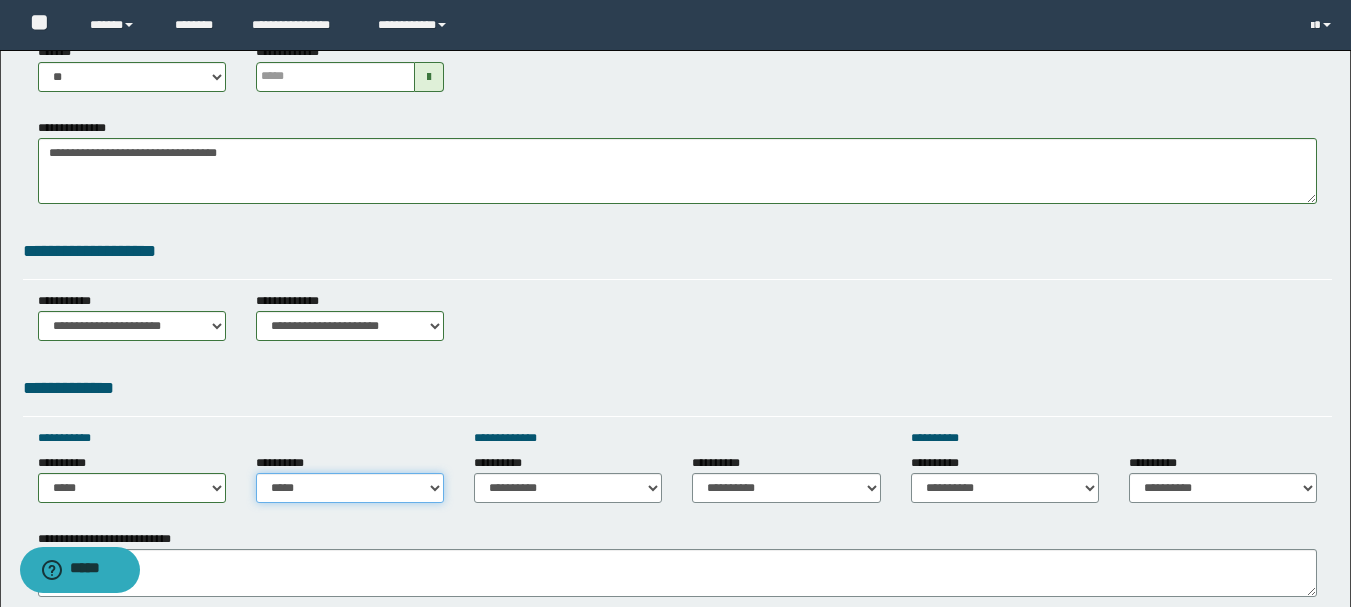click on "**********" at bounding box center [350, 488] 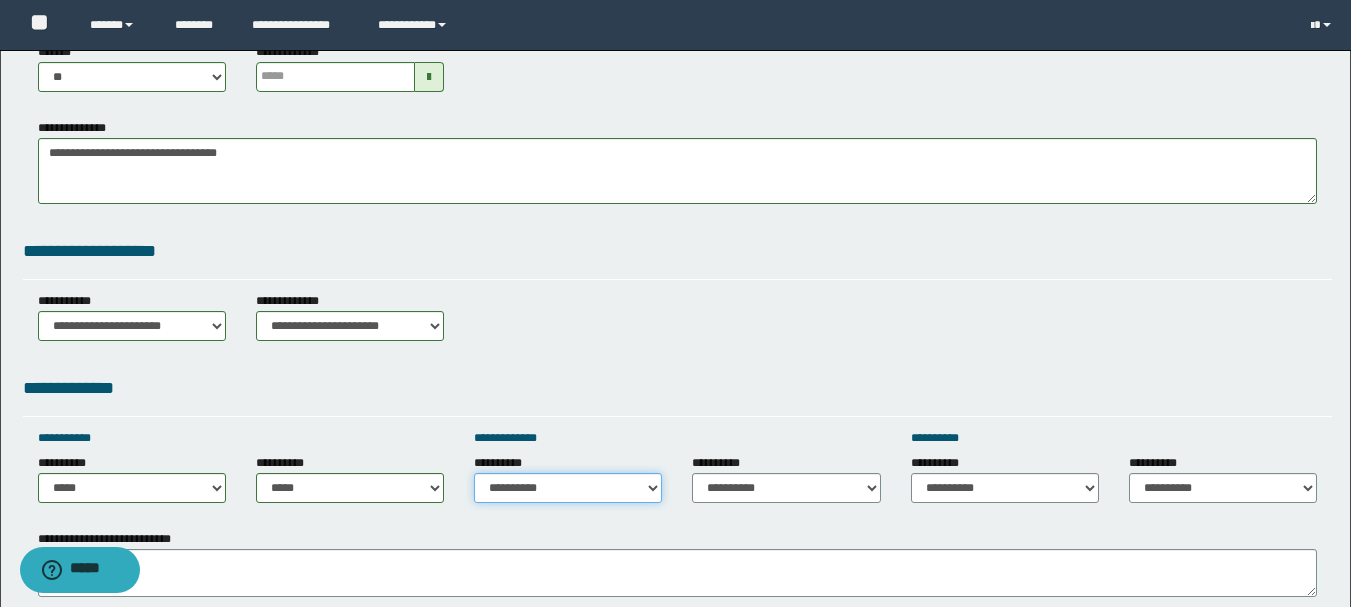 click on "**********" at bounding box center [568, 488] 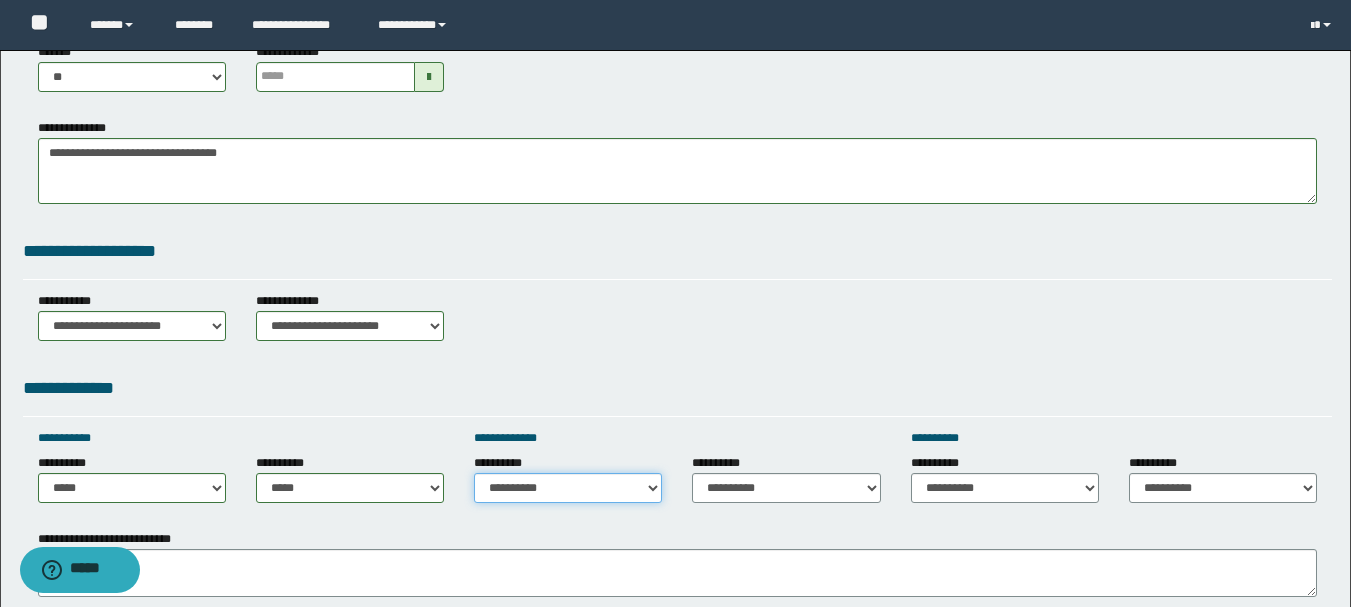 select on "*****" 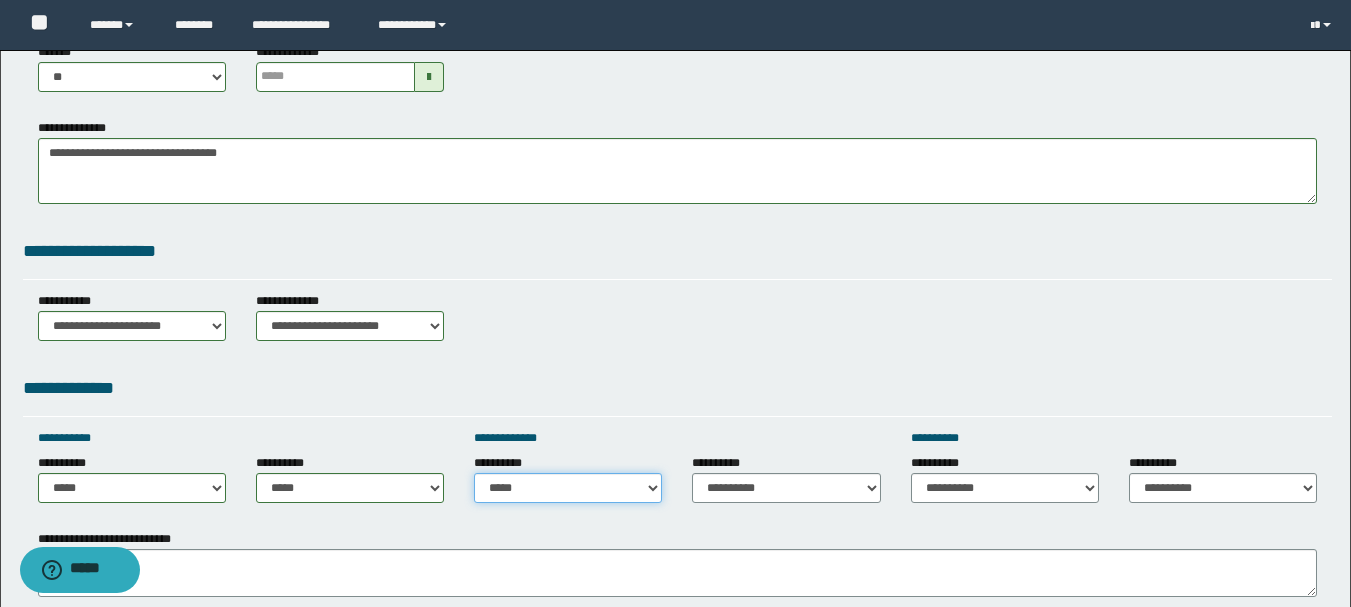 click on "**********" at bounding box center [568, 488] 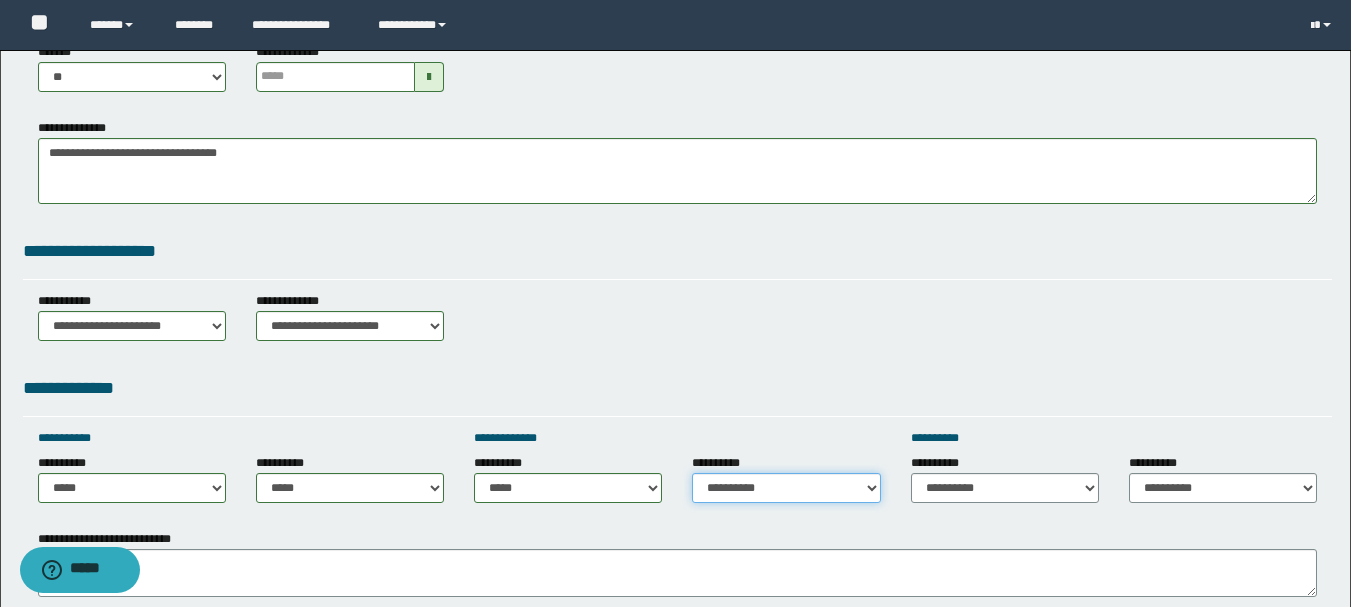 click on "**********" at bounding box center [786, 488] 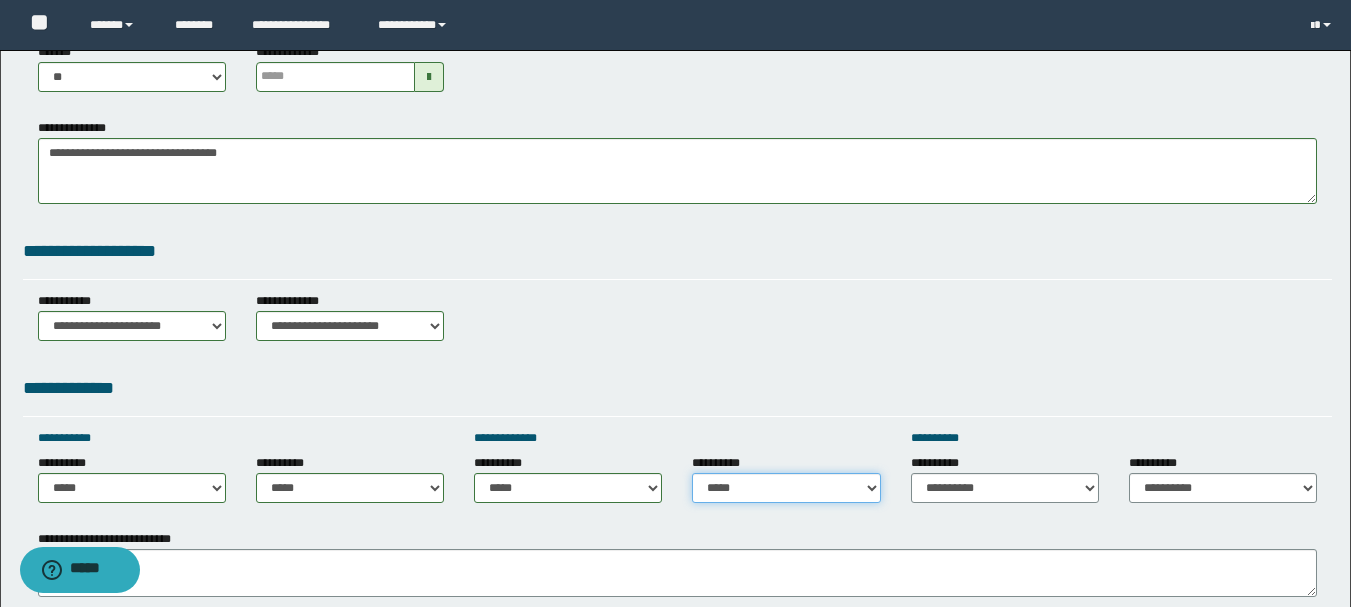 click on "**********" at bounding box center [786, 488] 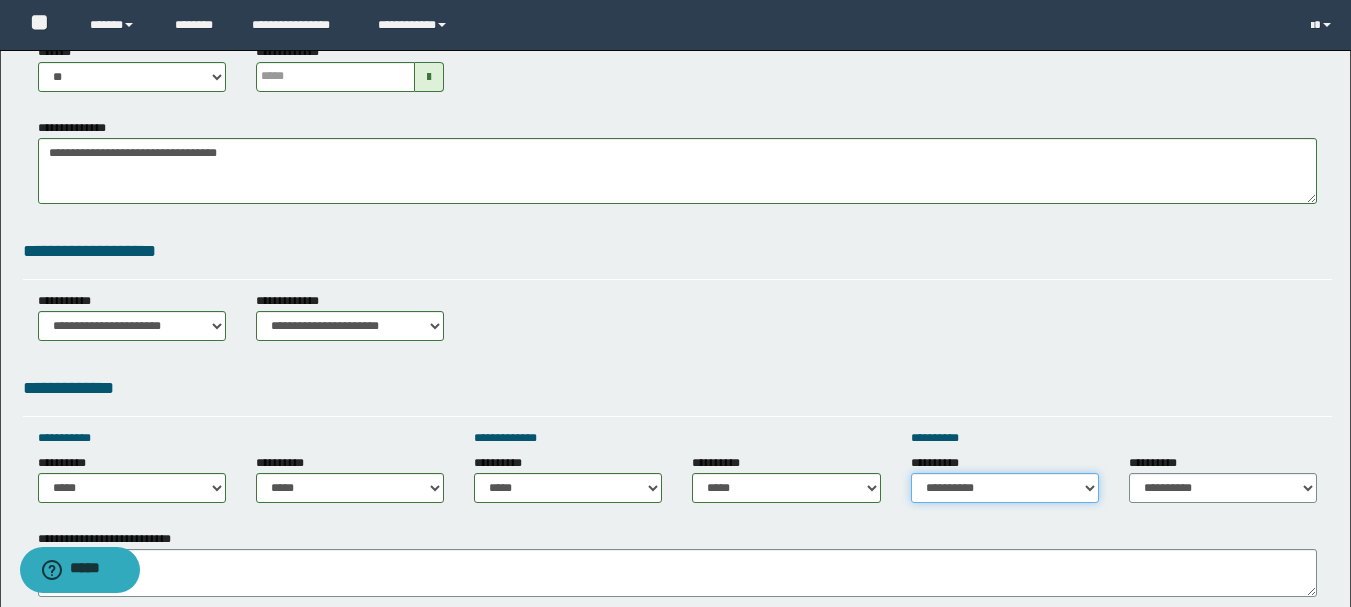 click on "**********" at bounding box center (1005, 488) 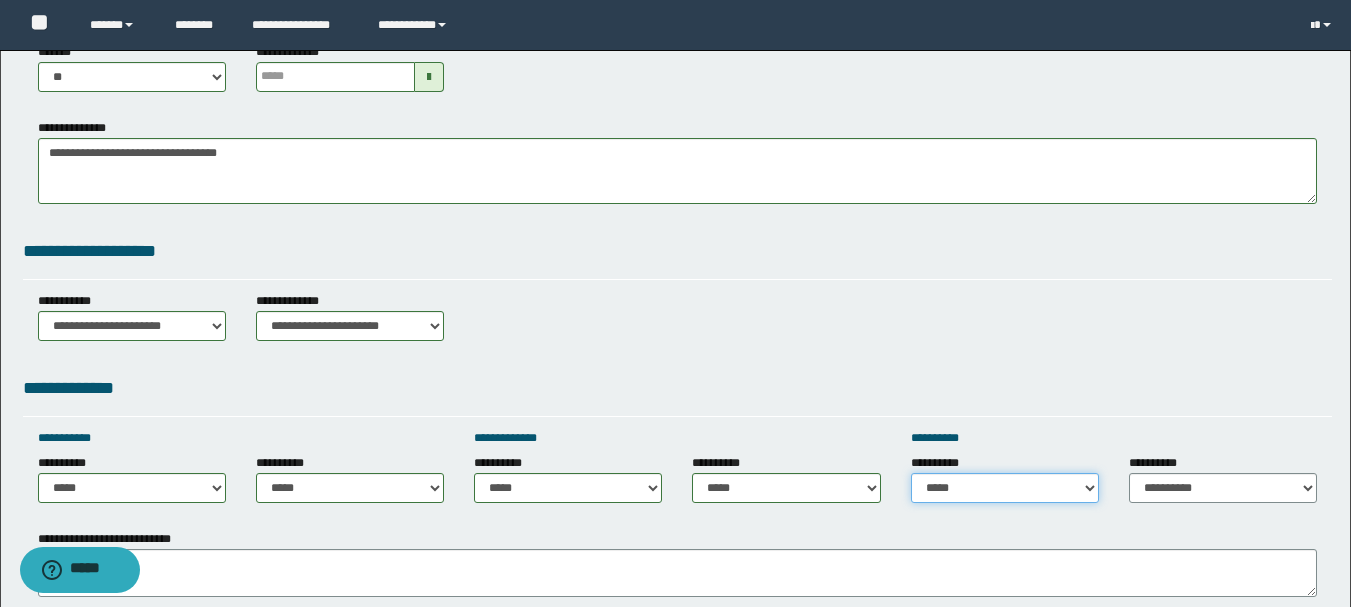 click on "**********" at bounding box center (1005, 488) 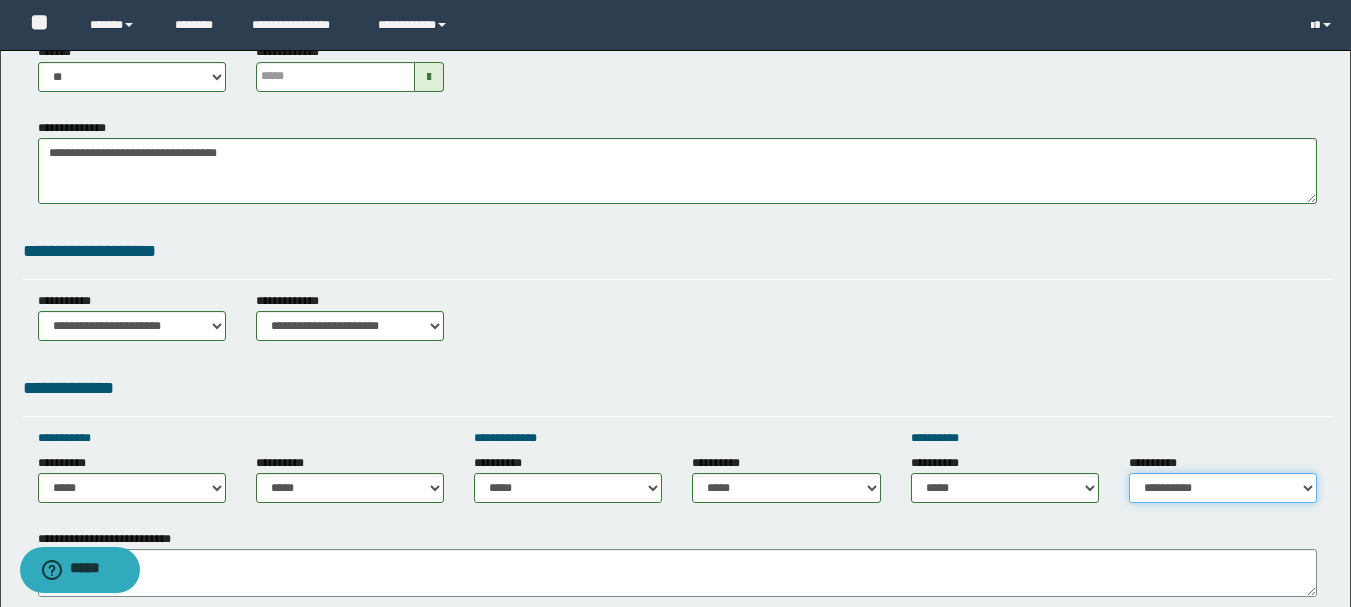 click on "**********" at bounding box center [1223, 488] 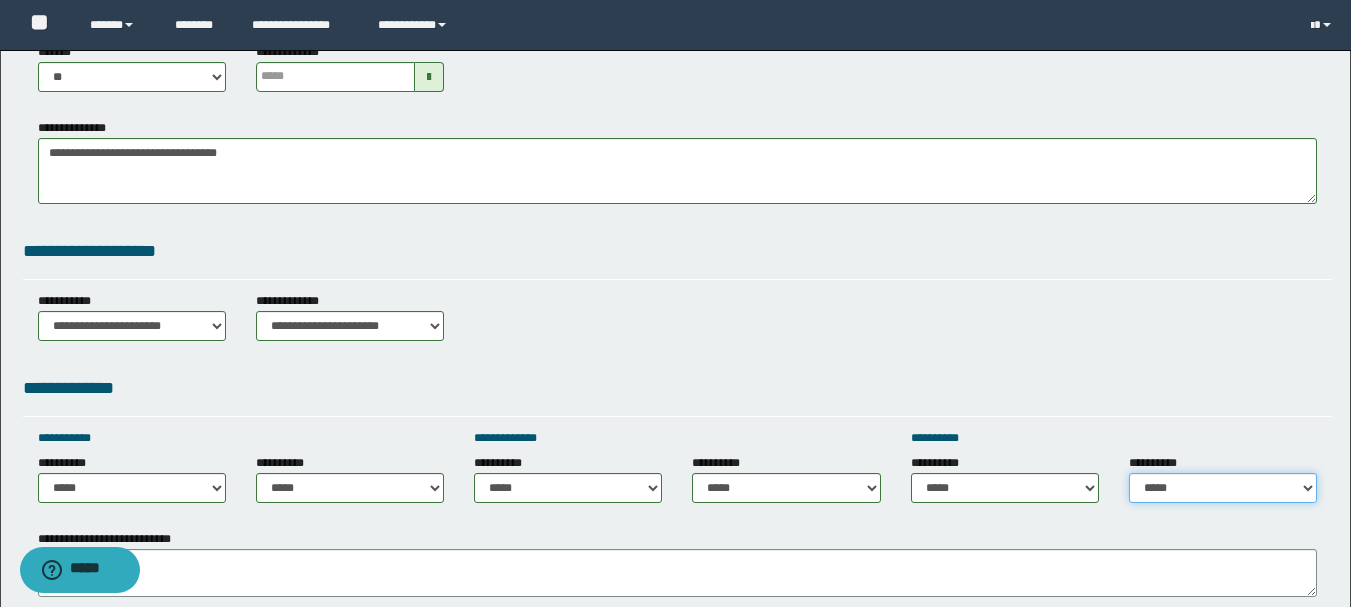 click on "**********" at bounding box center (1223, 488) 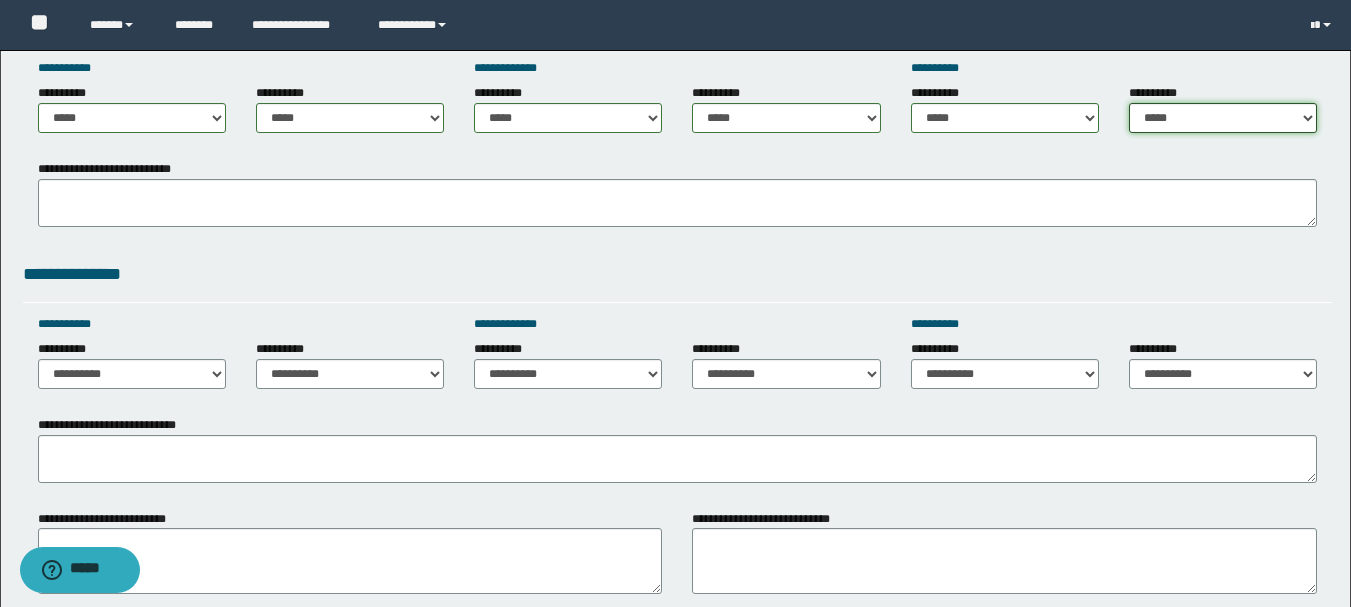 scroll, scrollTop: 1100, scrollLeft: 0, axis: vertical 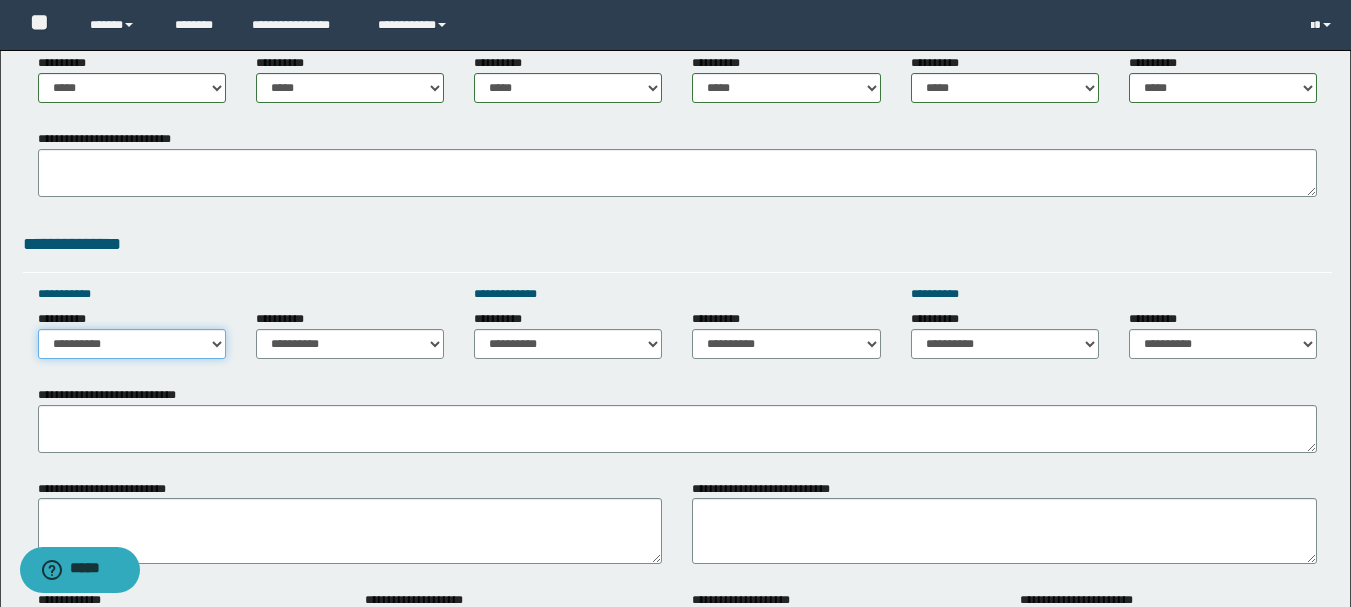 click on "**********" at bounding box center (132, 344) 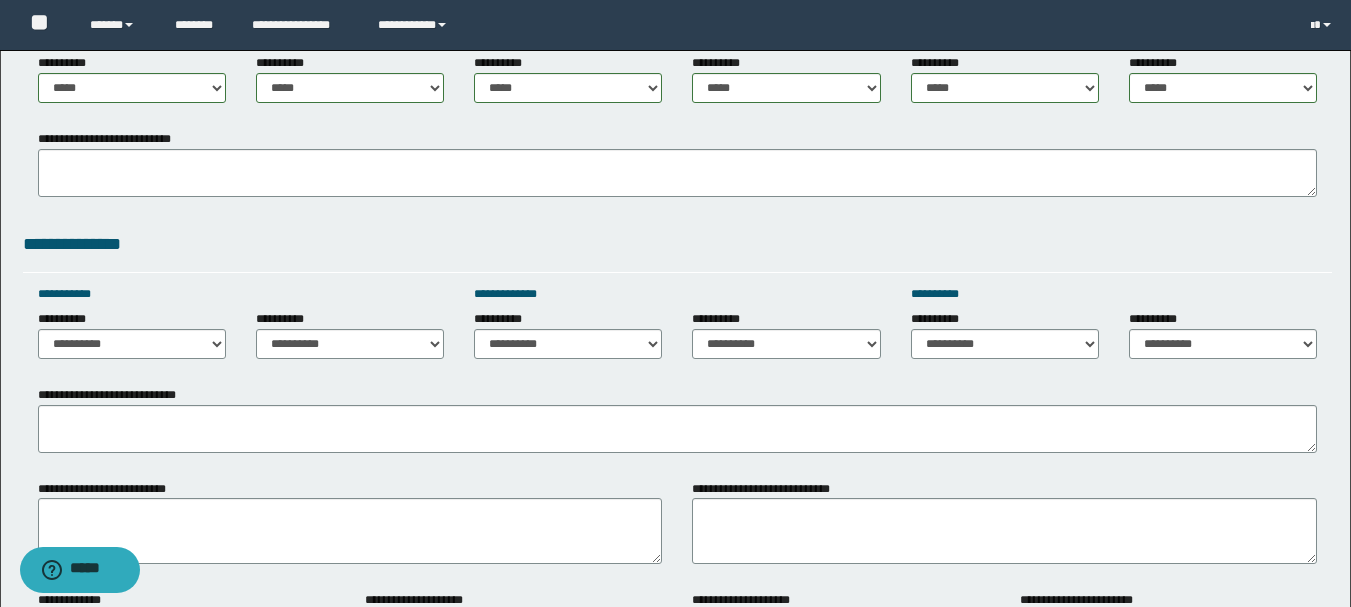 click on "**********" at bounding box center [677, 671] 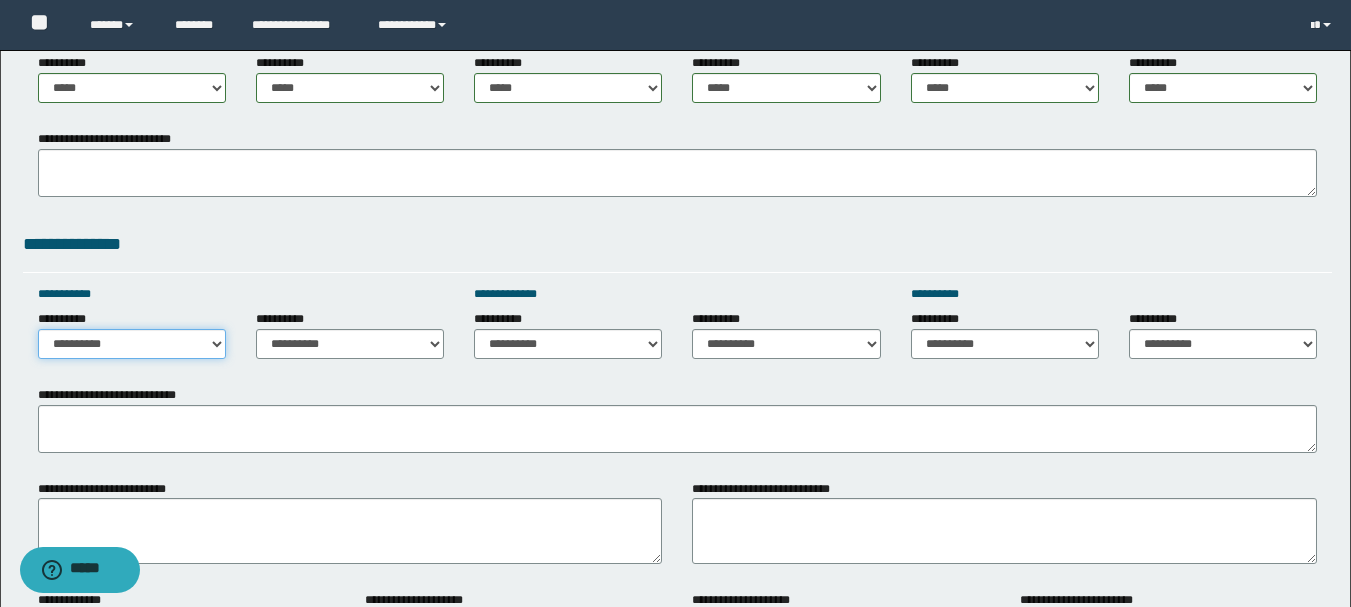 click on "**********" at bounding box center (132, 344) 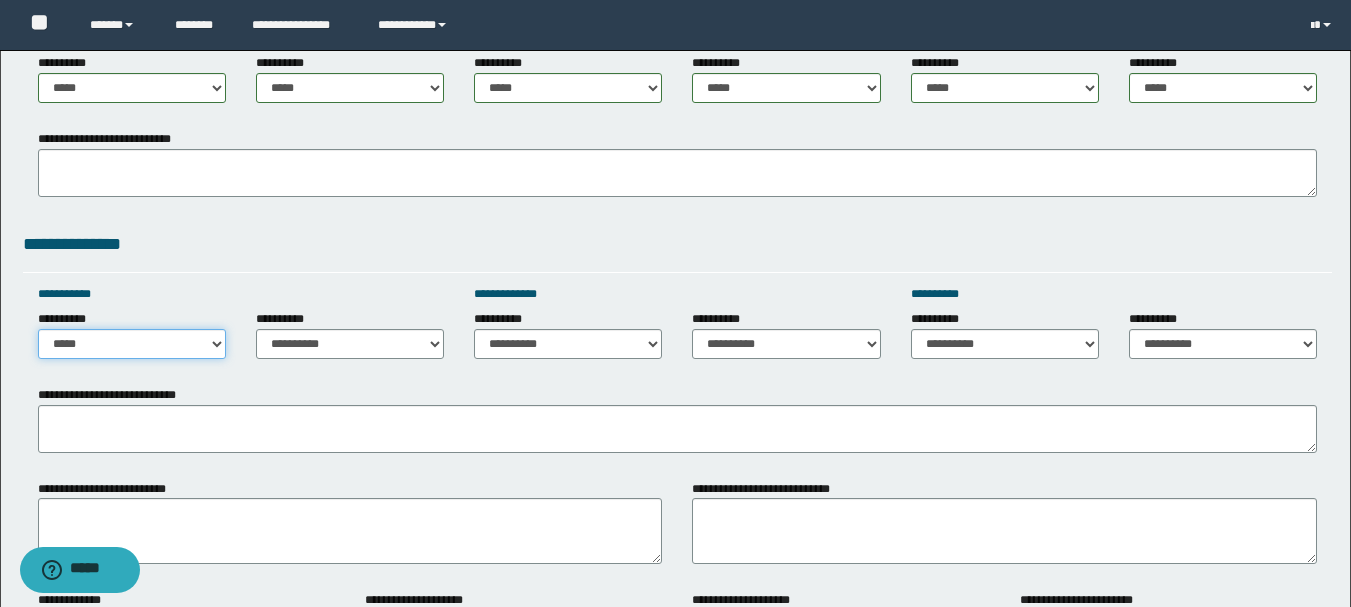 click on "**********" at bounding box center [132, 344] 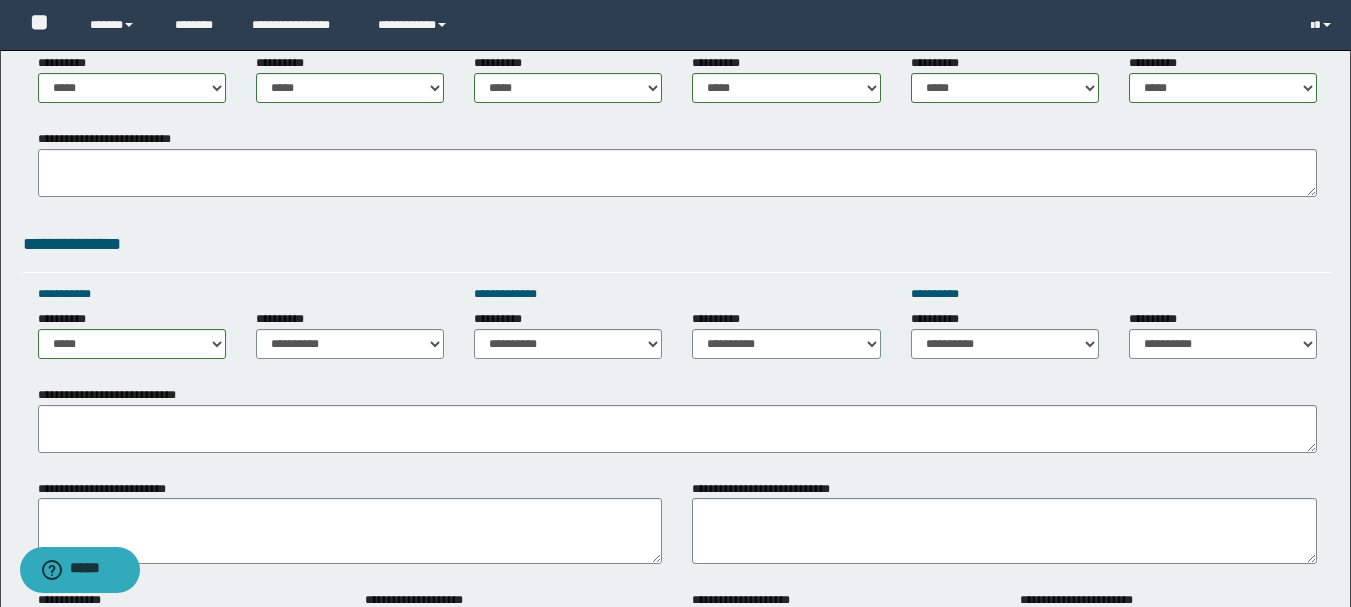 drag, startPoint x: 308, startPoint y: 324, endPoint x: 307, endPoint y: 345, distance: 21.023796 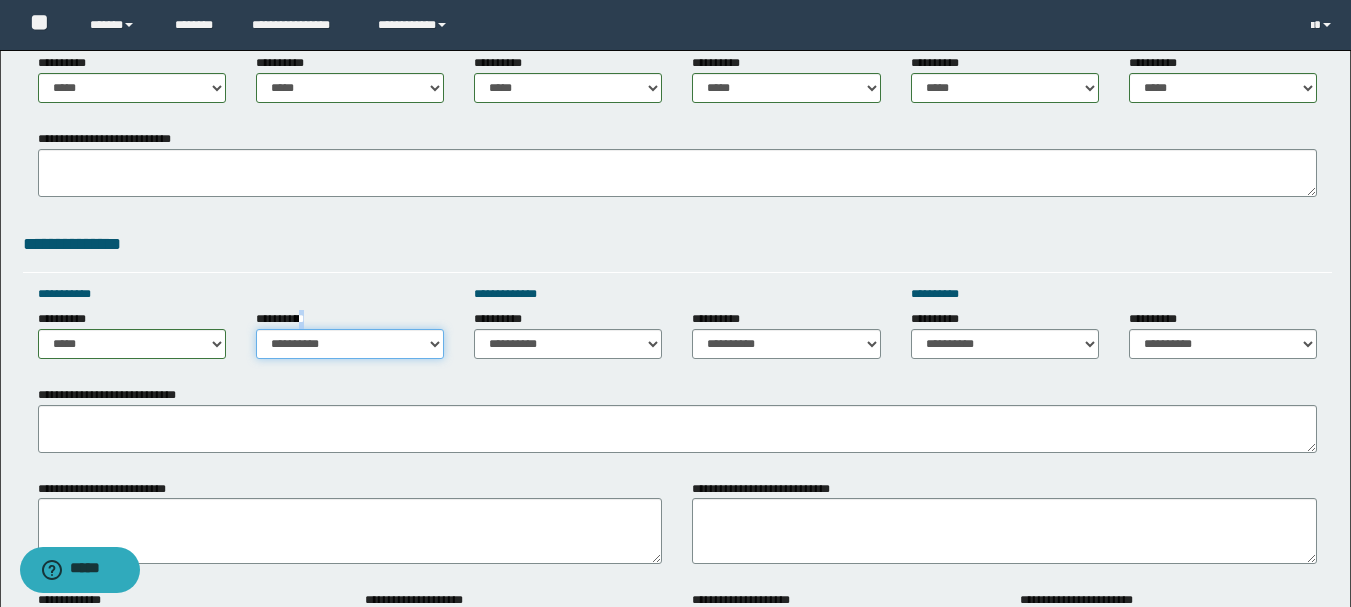 click on "**********" at bounding box center [350, 344] 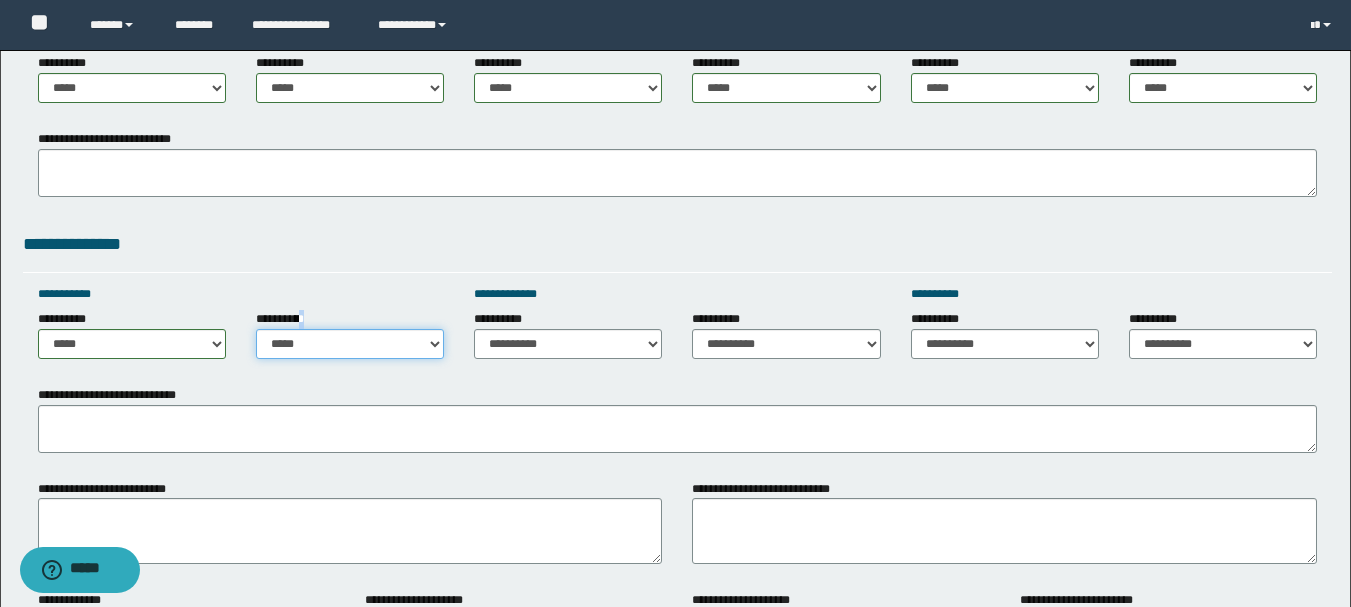 click on "**********" at bounding box center (350, 344) 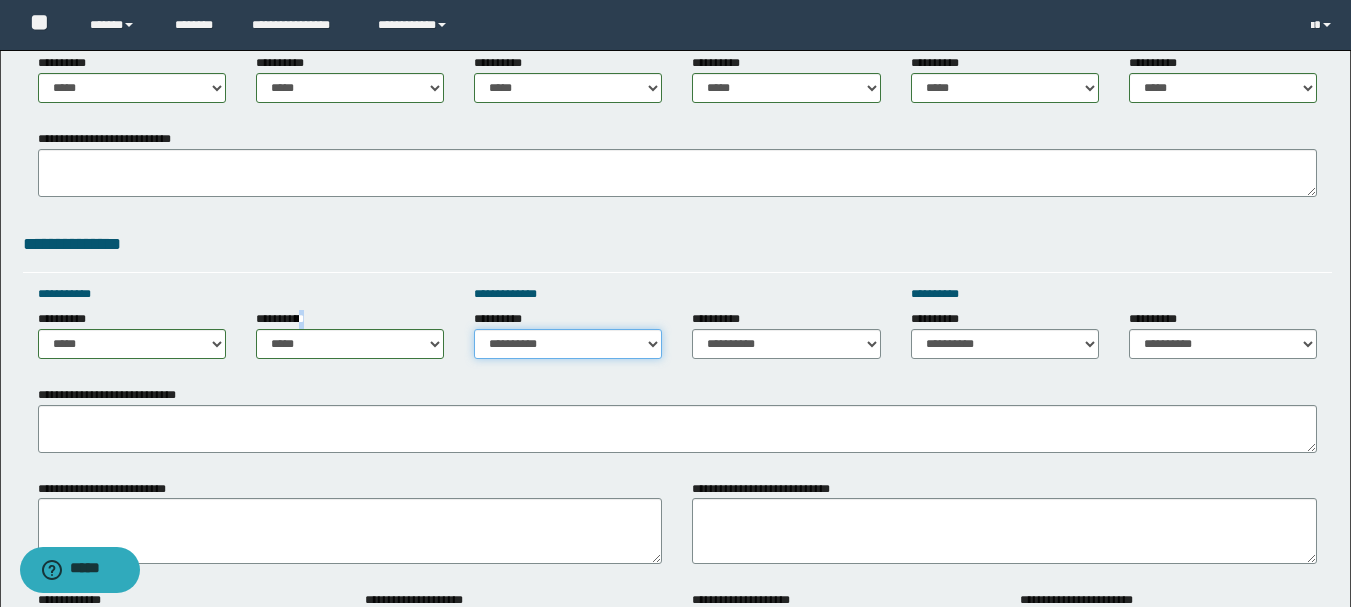 click on "**********" at bounding box center [568, 344] 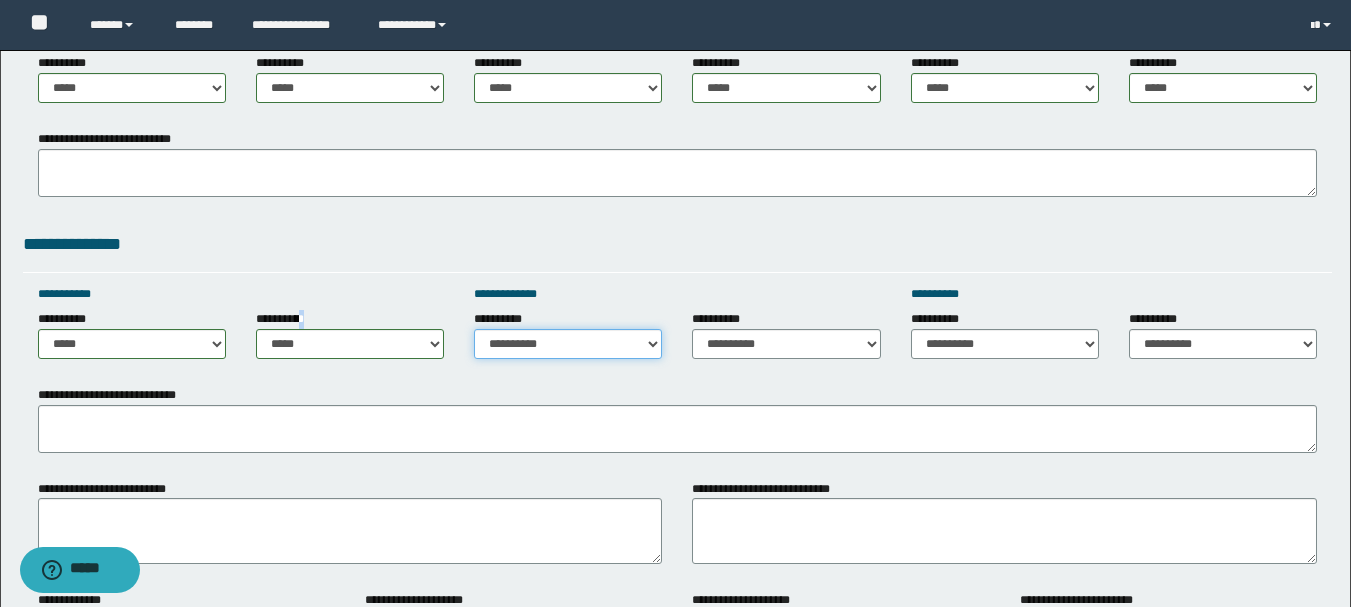 select on "*****" 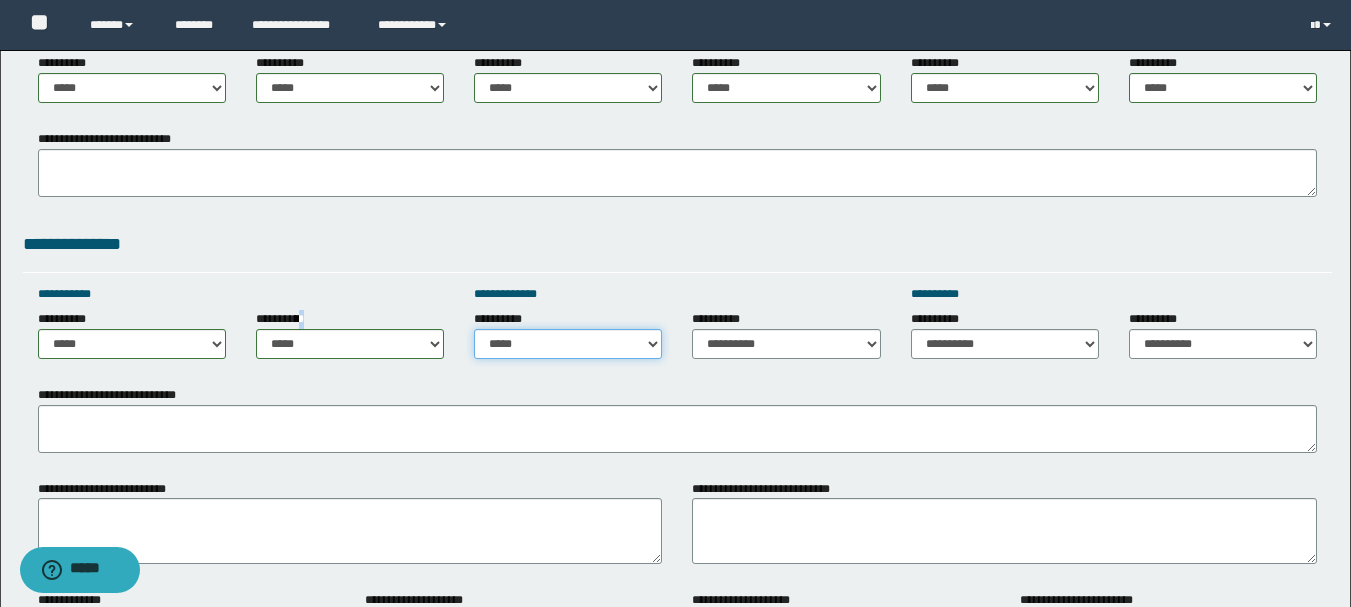click on "**********" at bounding box center [568, 344] 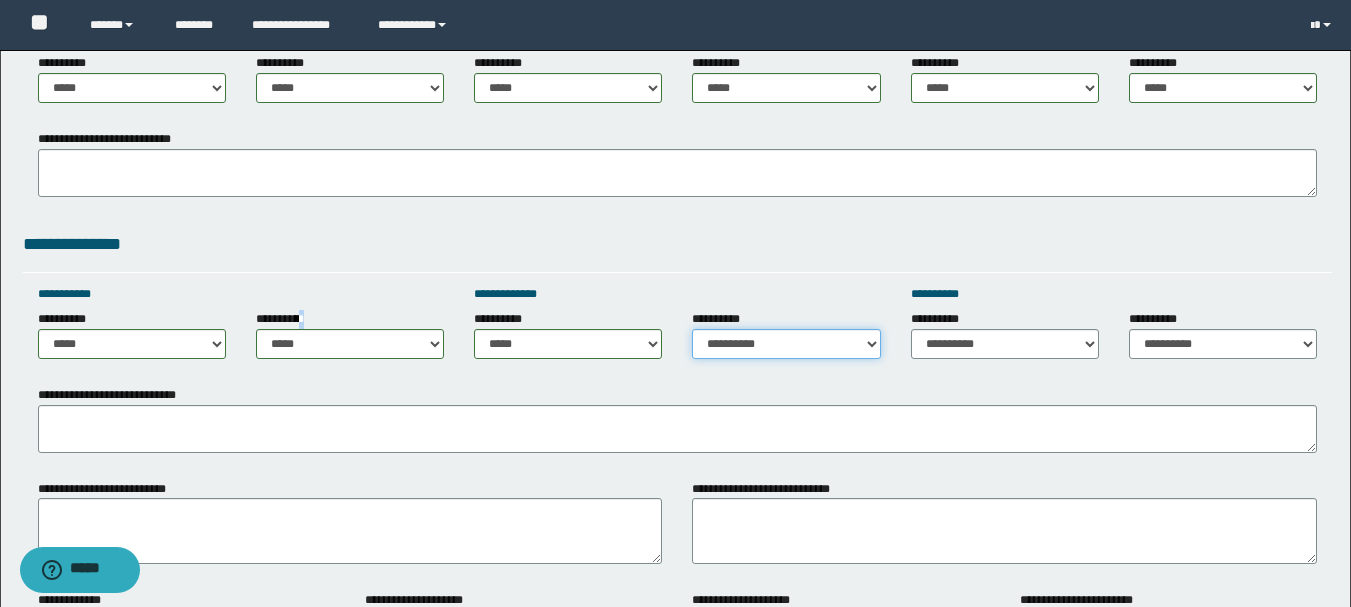 drag, startPoint x: 707, startPoint y: 339, endPoint x: 745, endPoint y: 333, distance: 38.470768 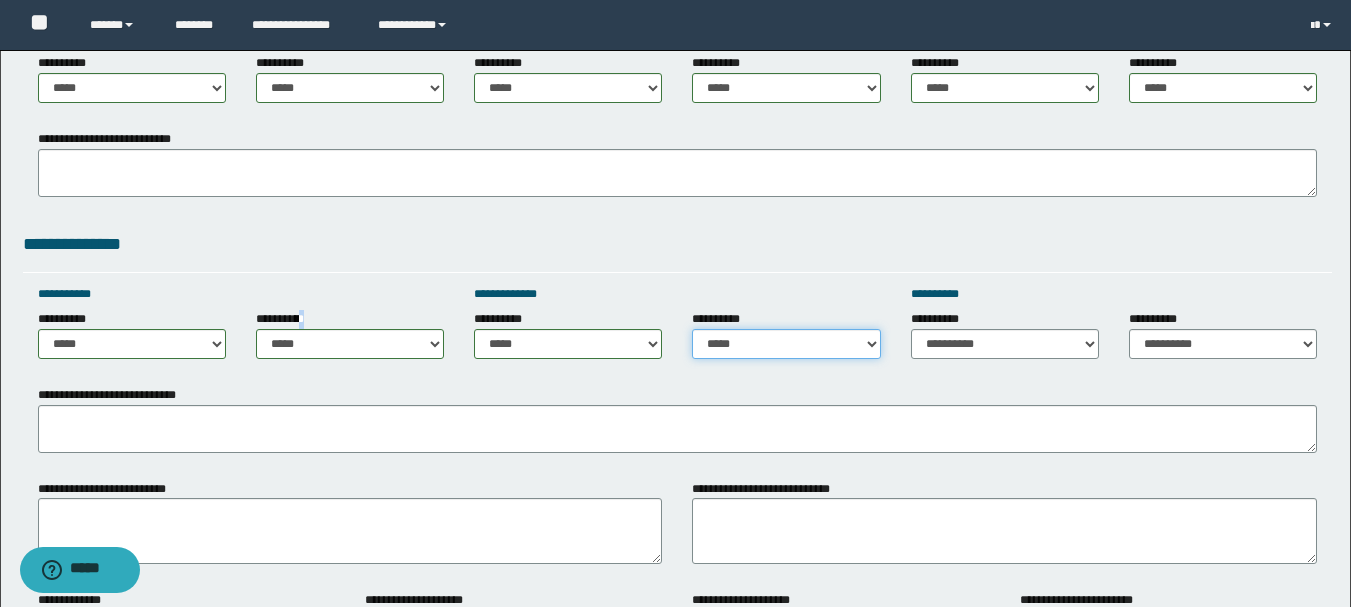click on "**********" at bounding box center [786, 344] 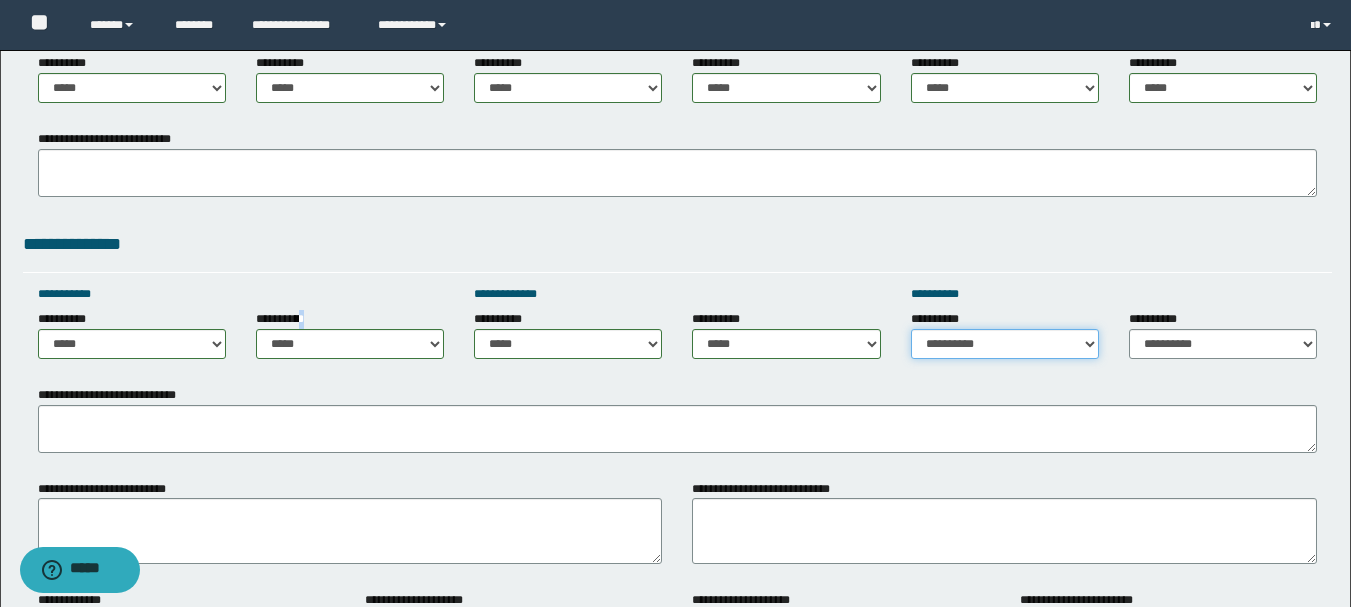 click on "**********" at bounding box center (1005, 344) 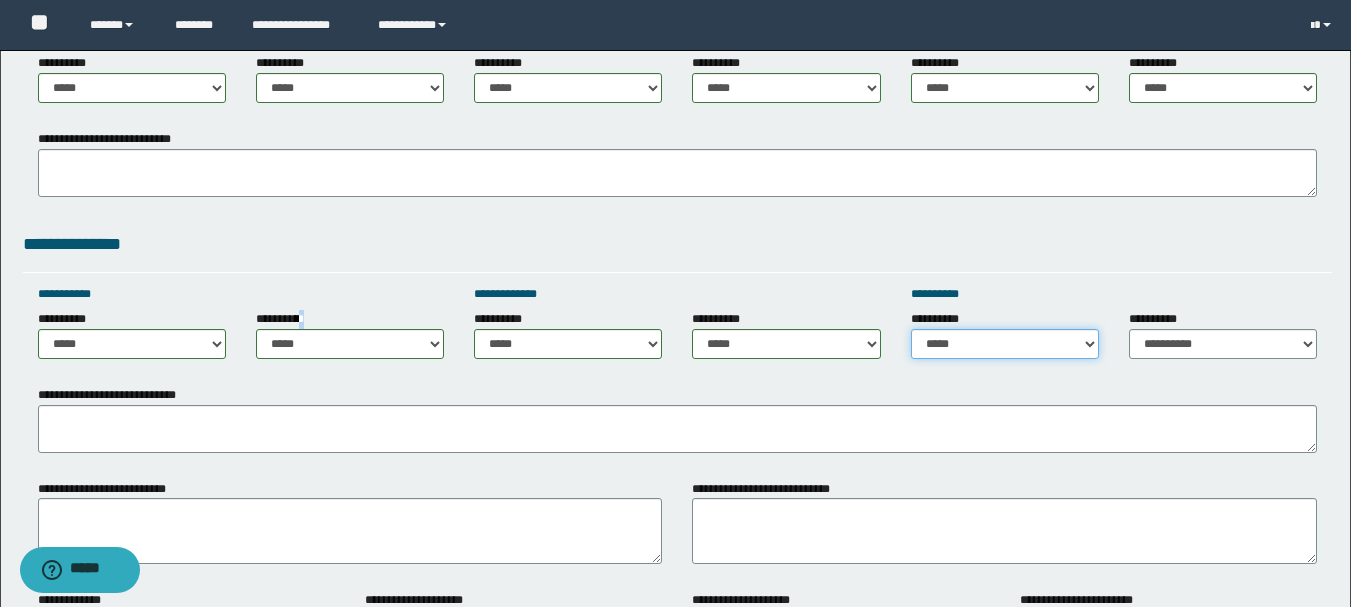 click on "**********" at bounding box center [1005, 344] 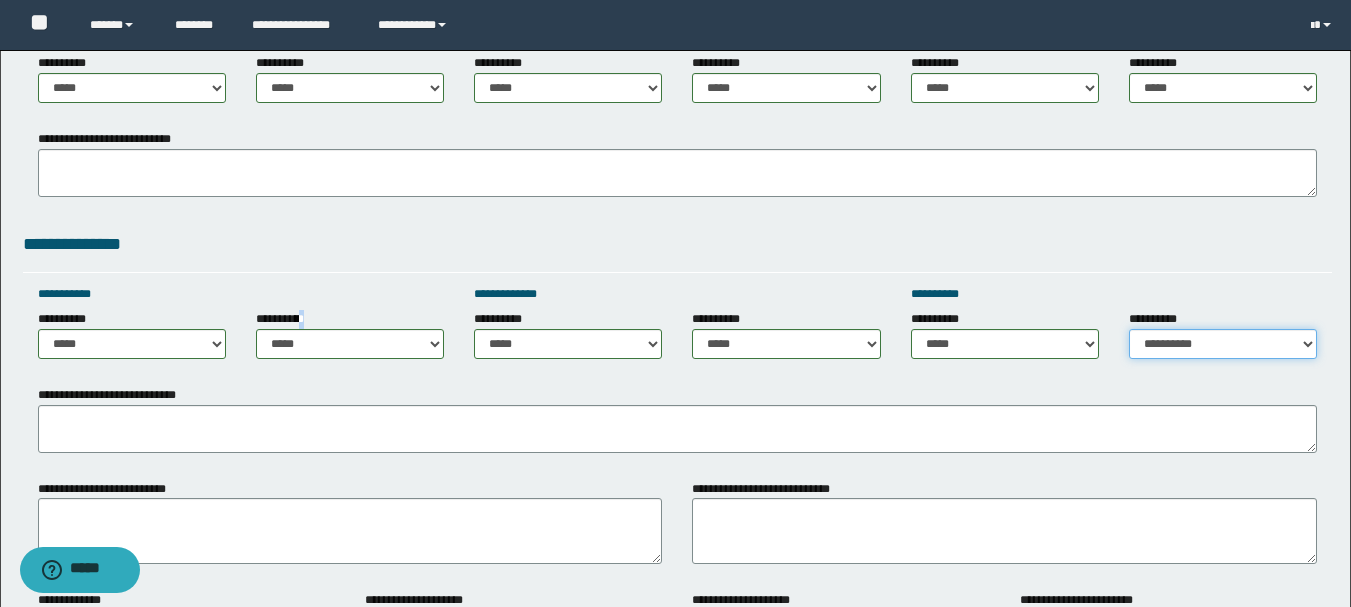 drag, startPoint x: 1181, startPoint y: 341, endPoint x: 1197, endPoint y: 337, distance: 16.492422 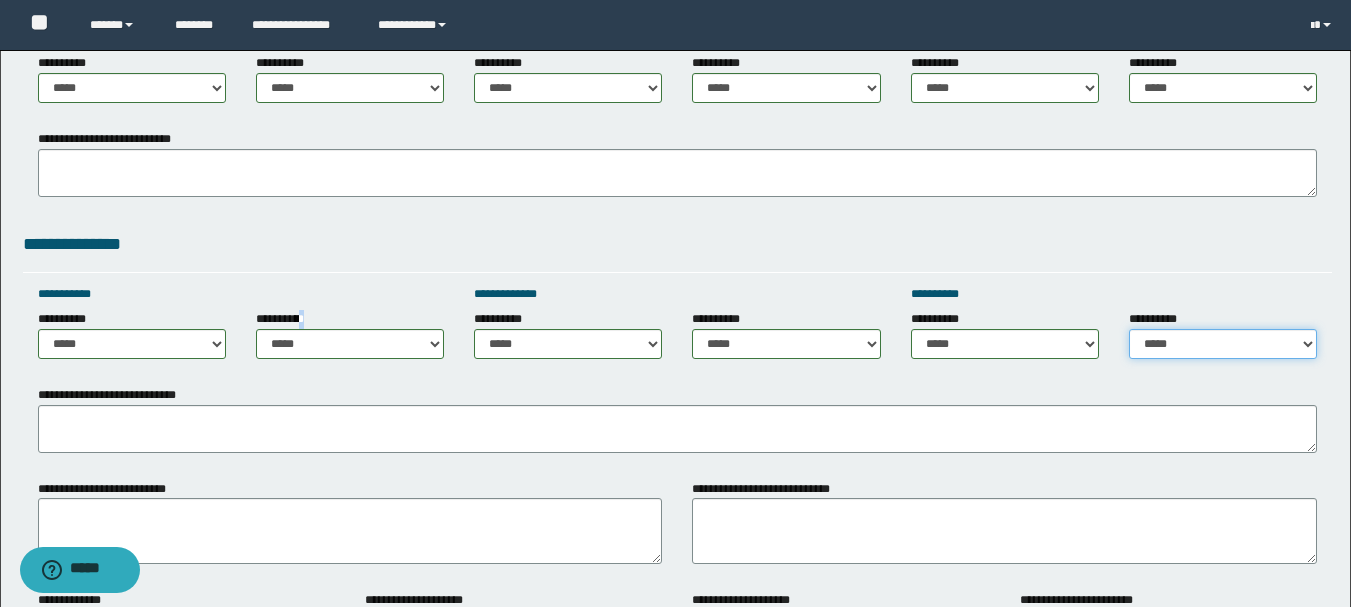 click on "**********" at bounding box center (1223, 344) 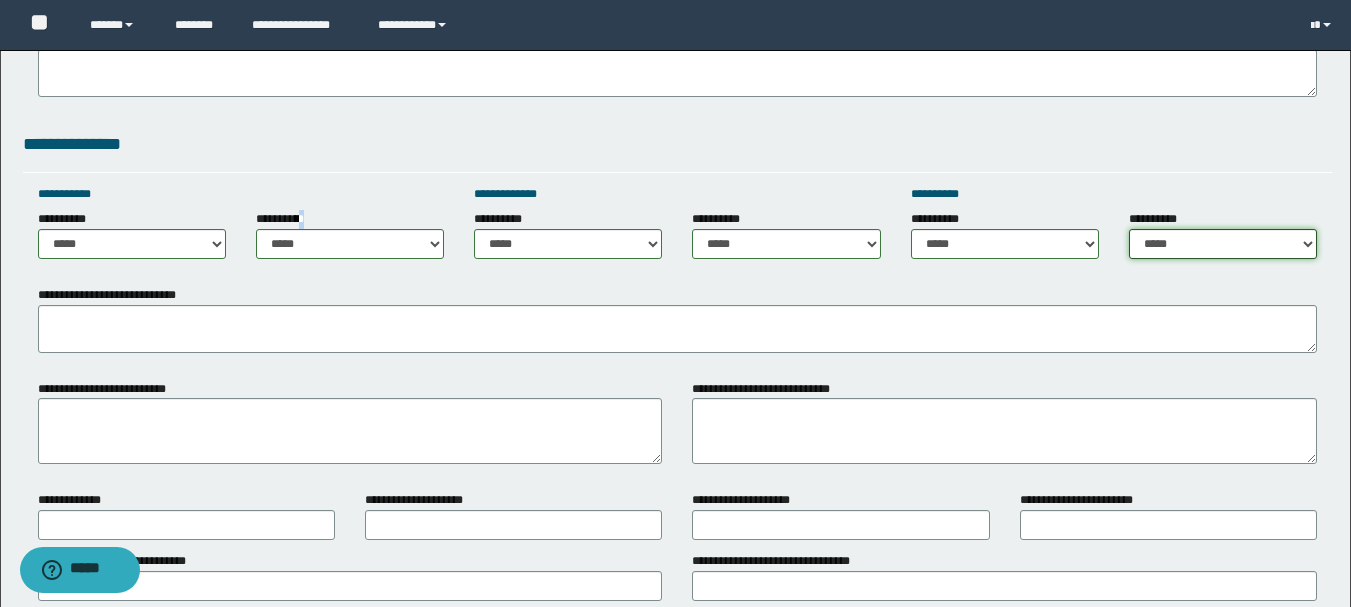 scroll, scrollTop: 1300, scrollLeft: 0, axis: vertical 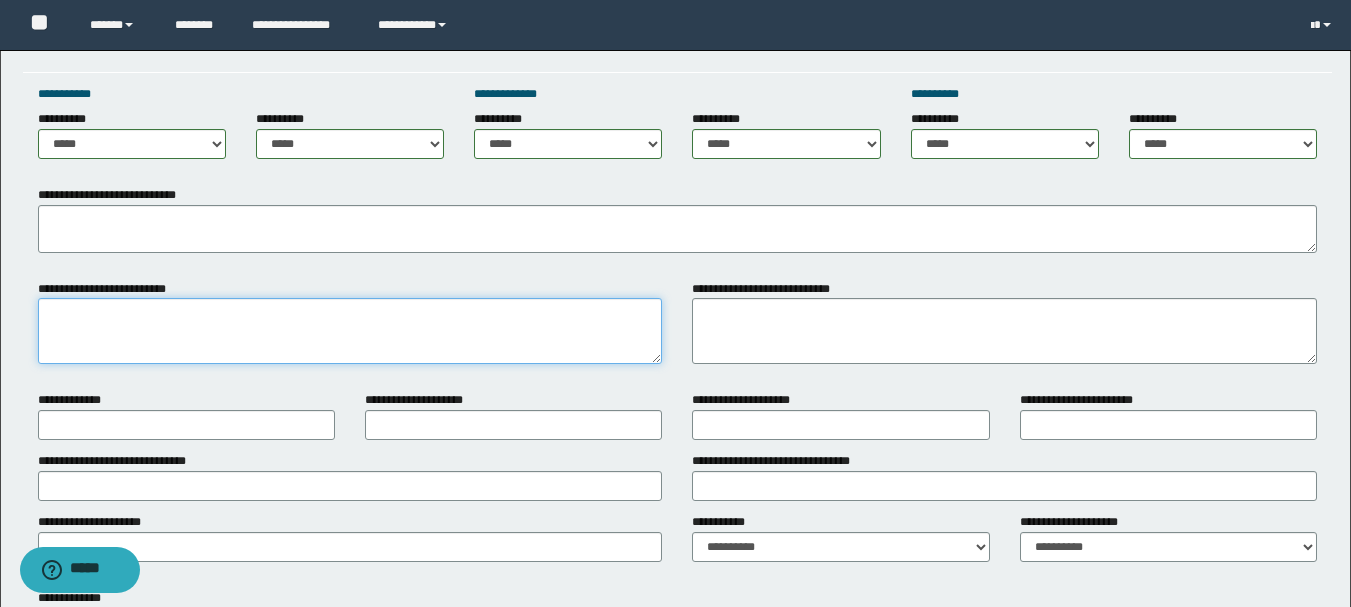 click on "**********" at bounding box center (350, 331) 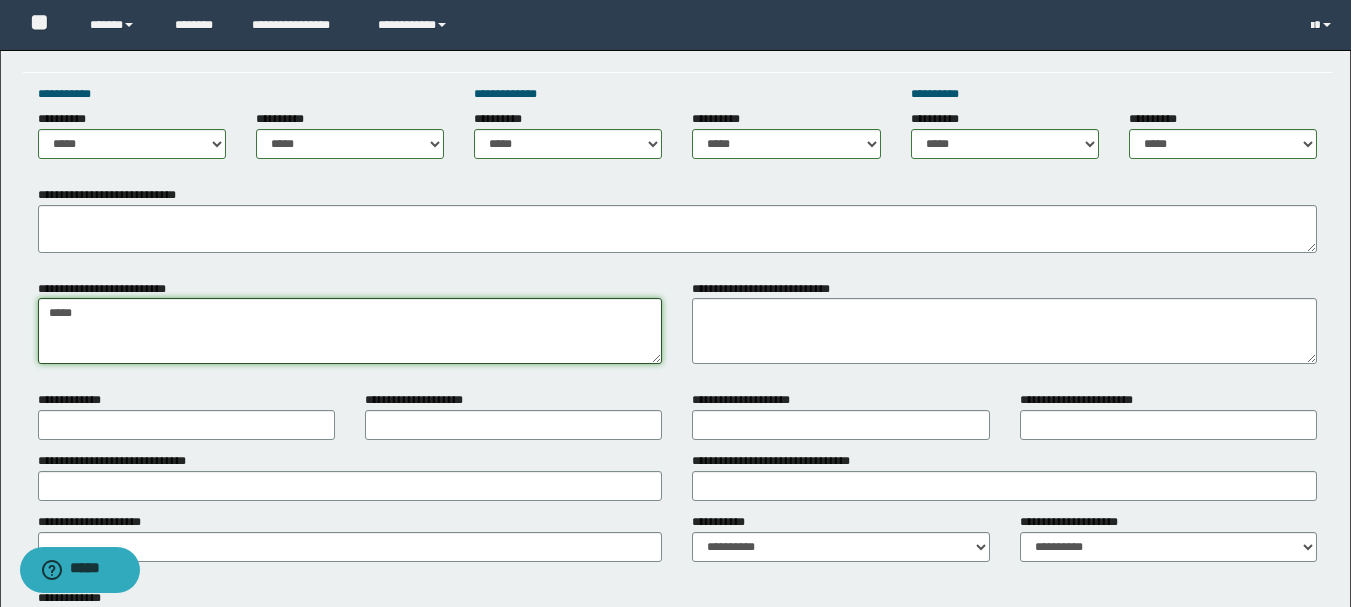 type on "****" 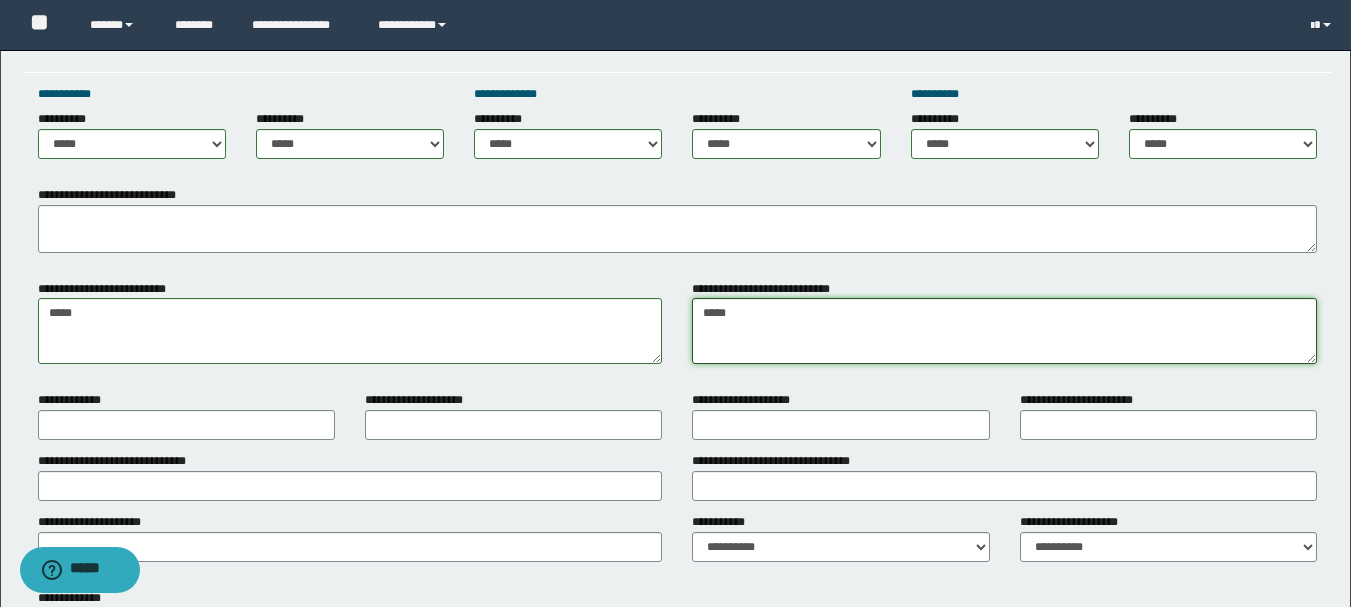type on "****" 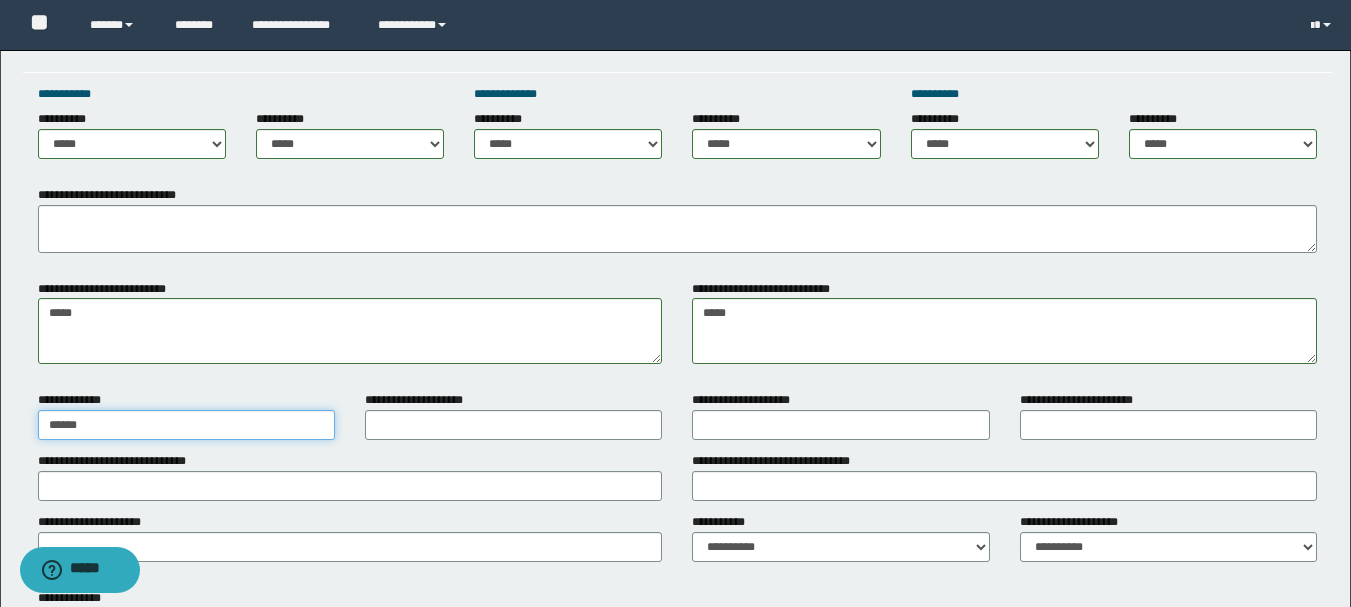 type on "*****" 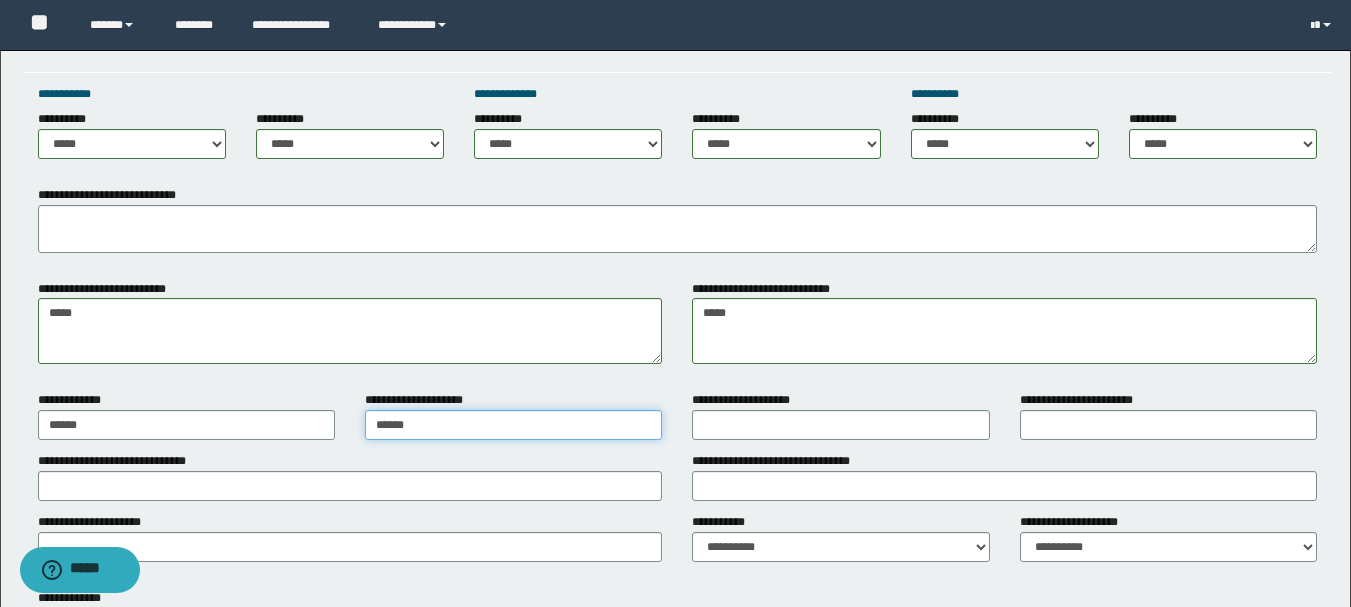type on "*****" 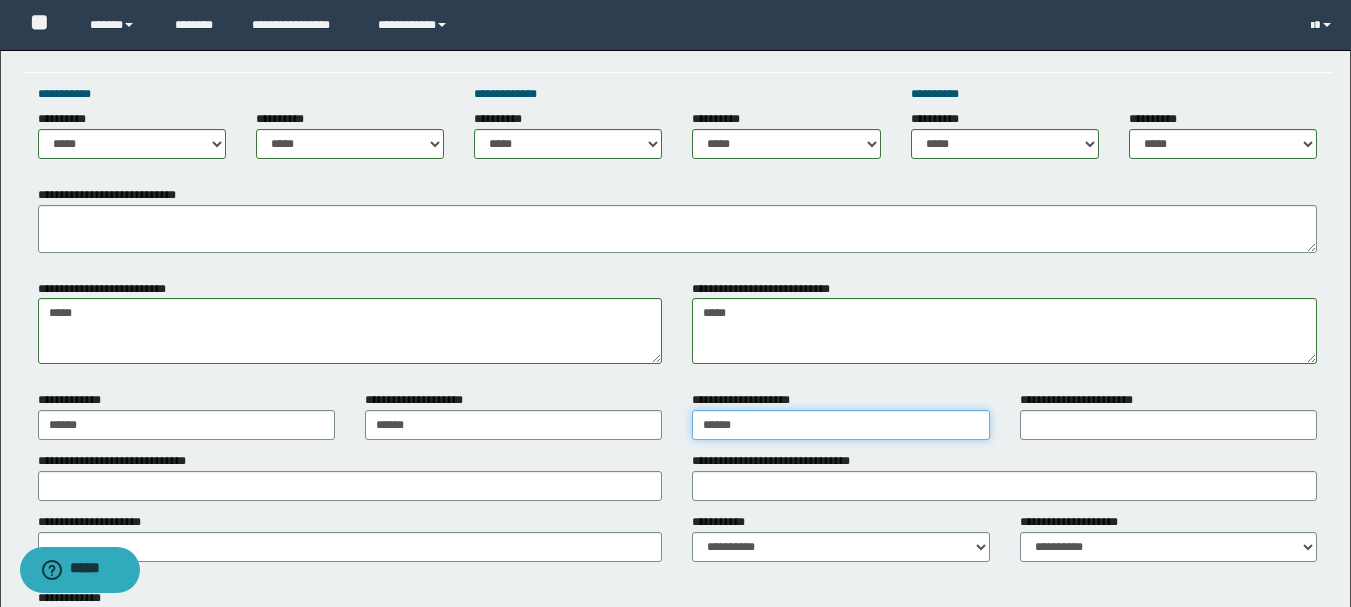 type on "*****" 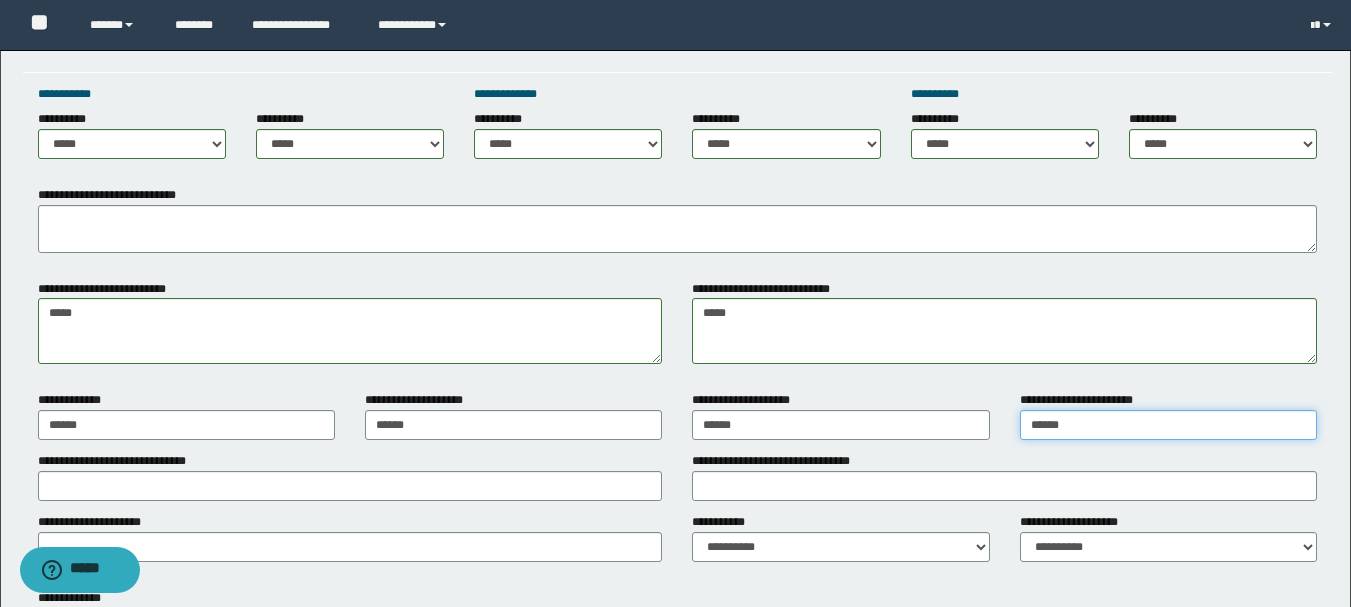 type on "*****" 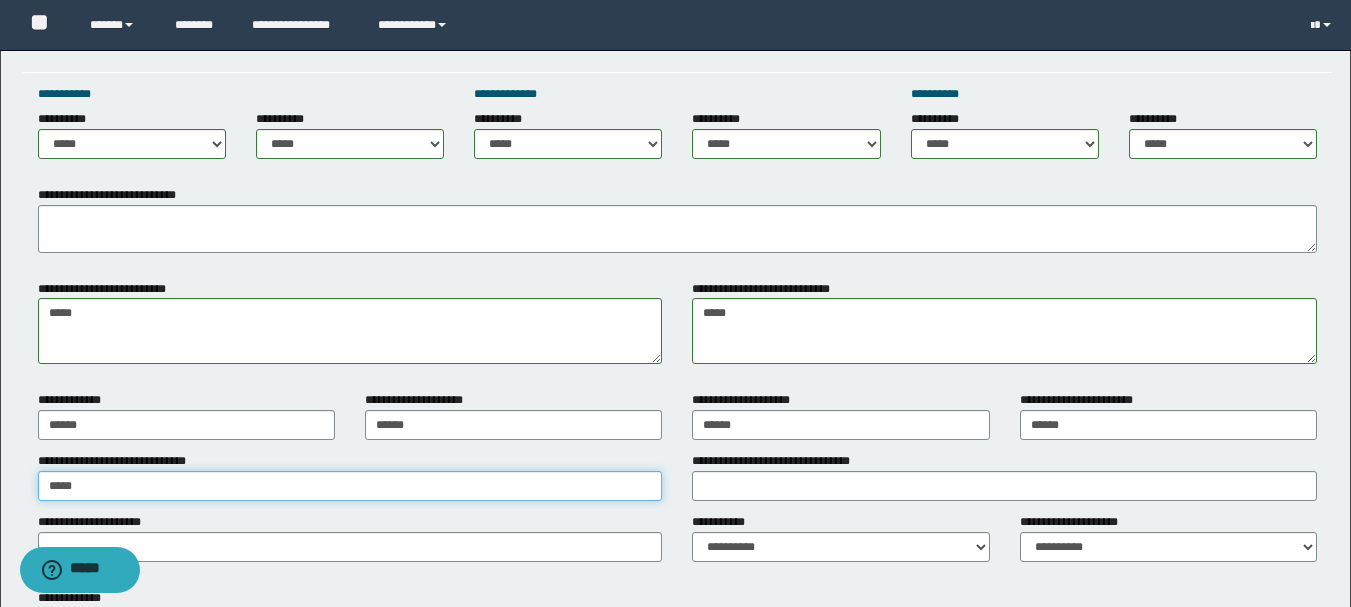 type on "****" 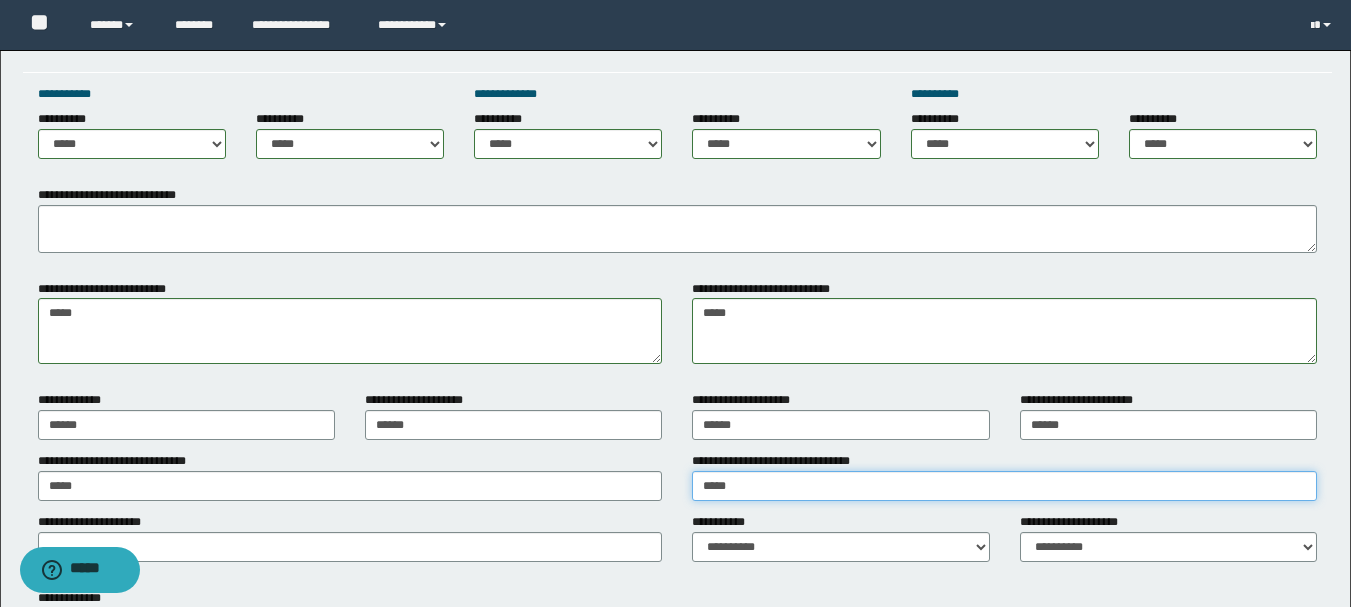 type on "****" 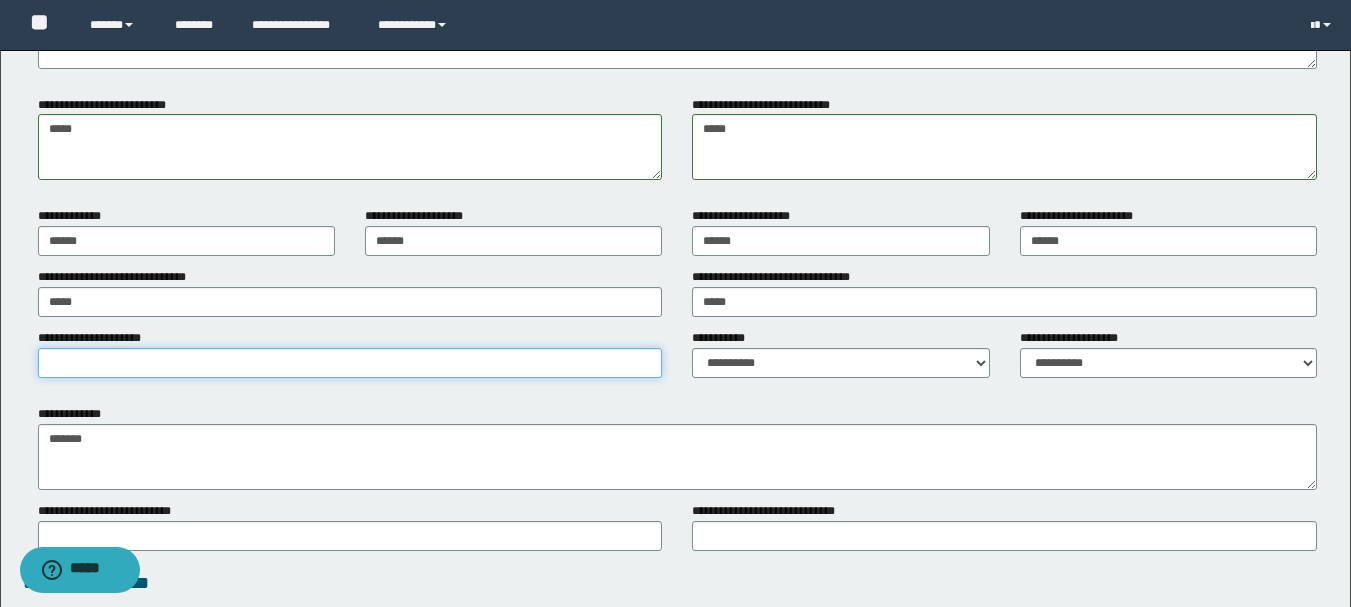 scroll, scrollTop: 1500, scrollLeft: 0, axis: vertical 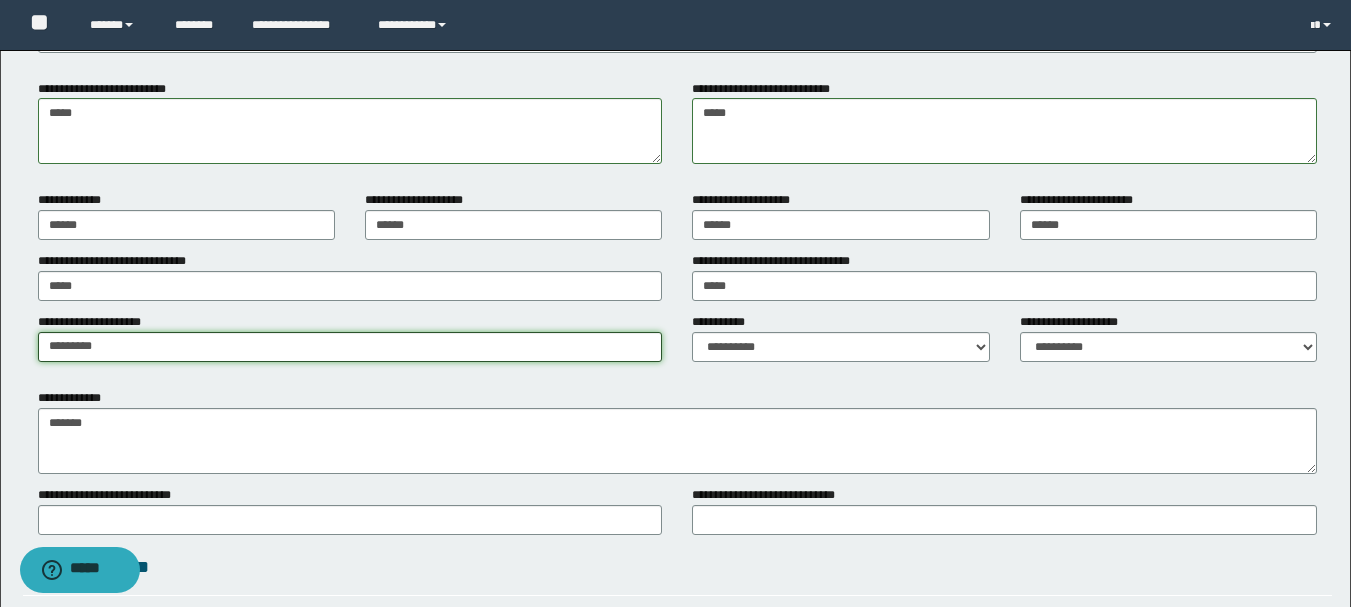 type on "********" 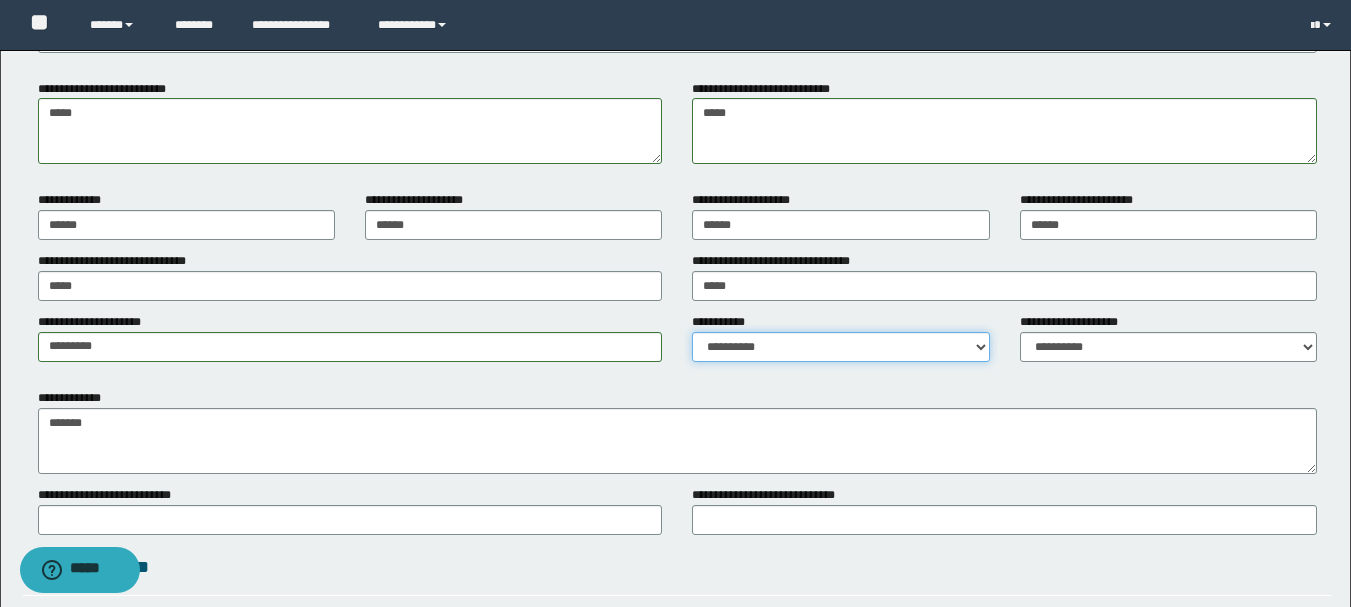 click on "**********" at bounding box center (840, 347) 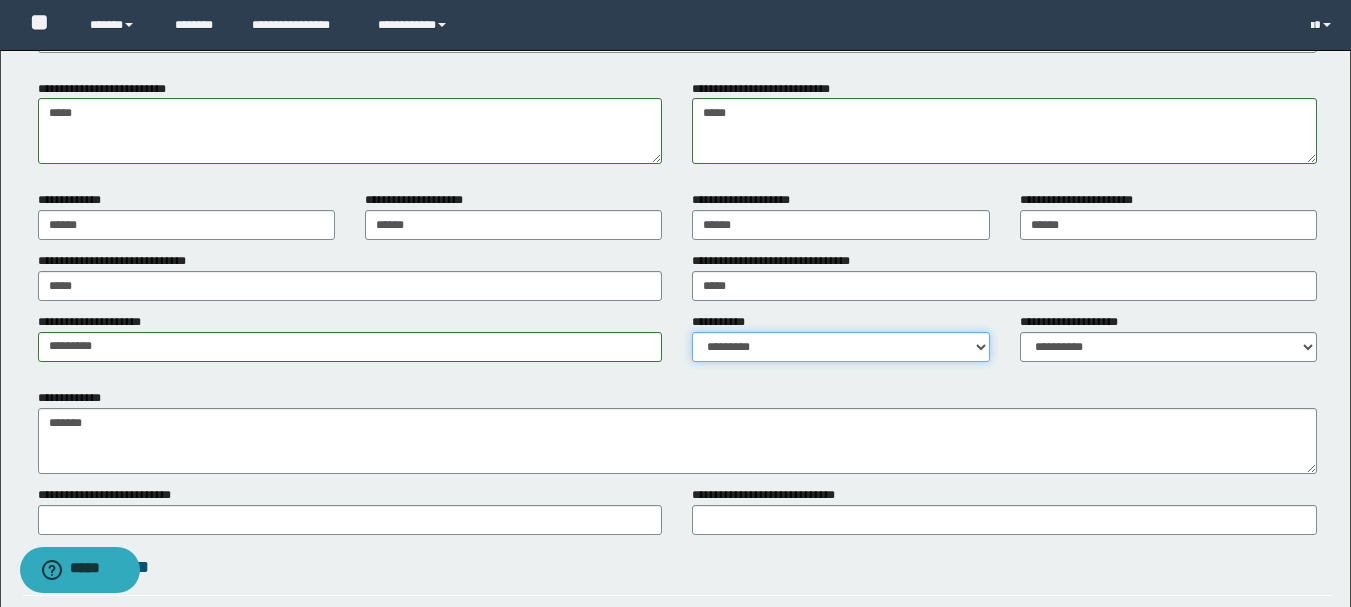 click on "**********" at bounding box center [840, 347] 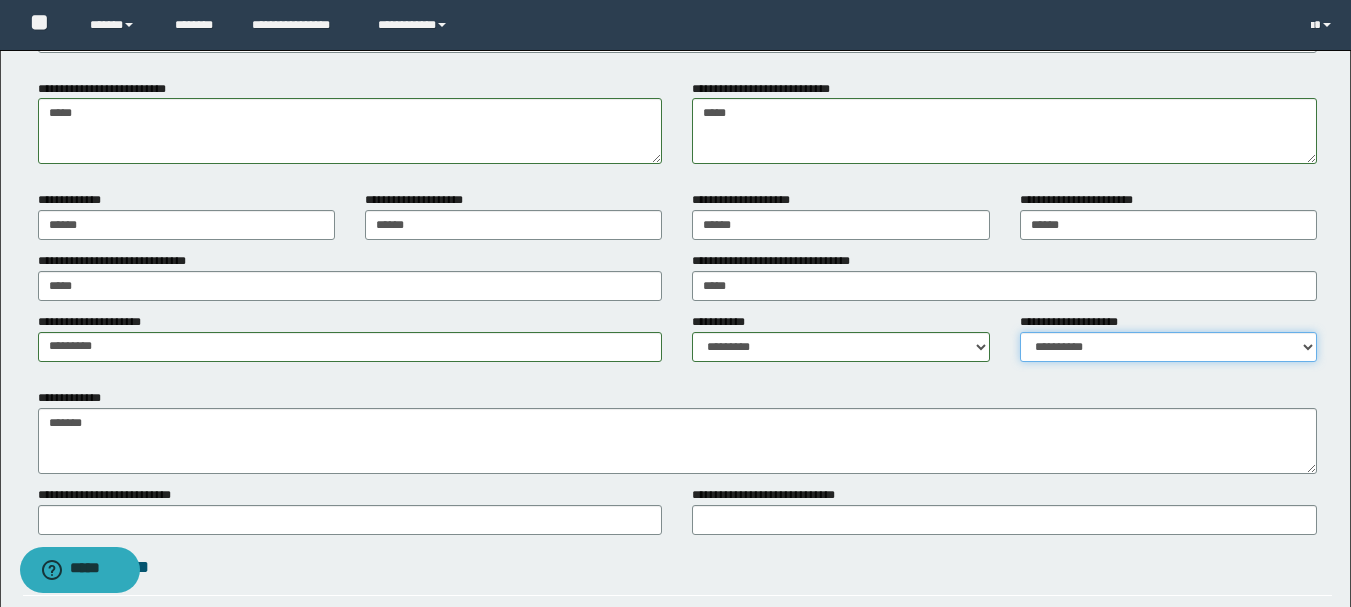 click on "**********" at bounding box center (1168, 347) 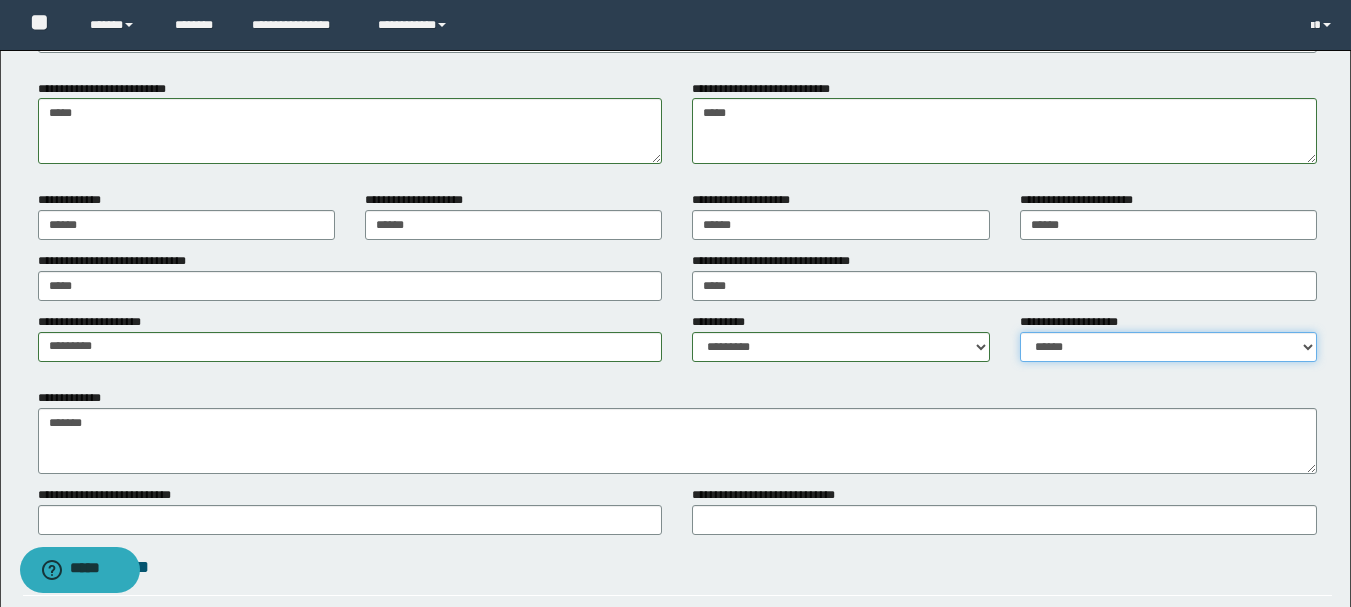 click on "**********" at bounding box center [1168, 347] 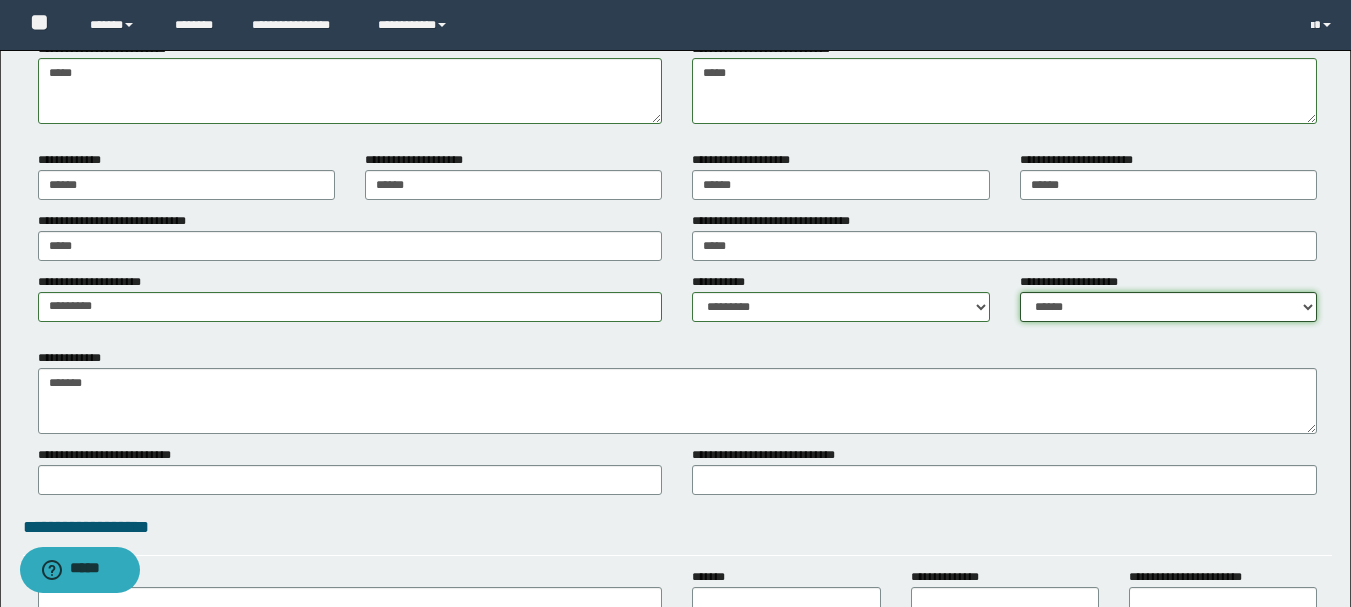 scroll, scrollTop: 1600, scrollLeft: 0, axis: vertical 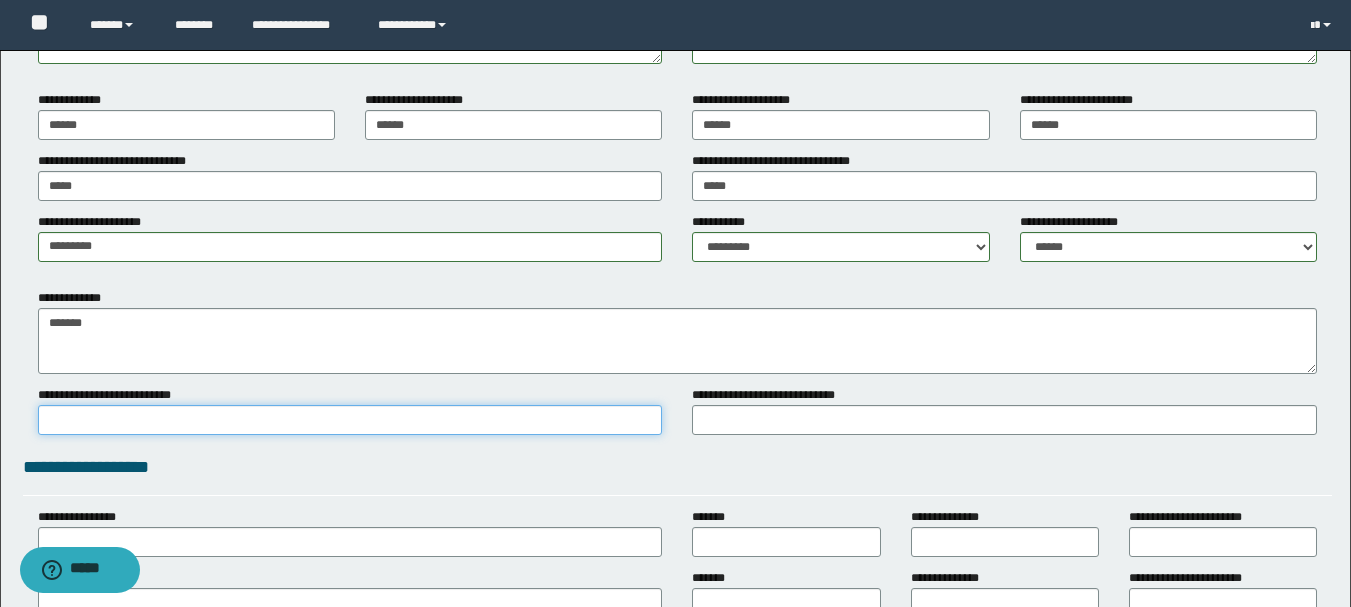 click on "**********" at bounding box center (350, 420) 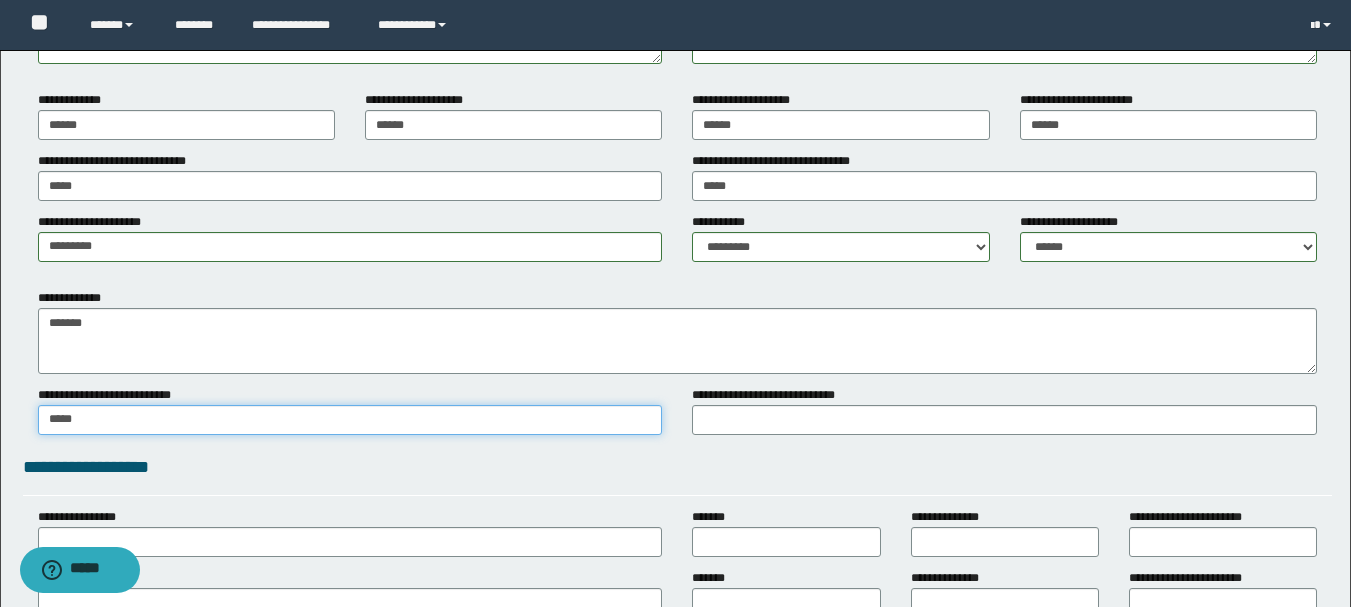 type on "*****" 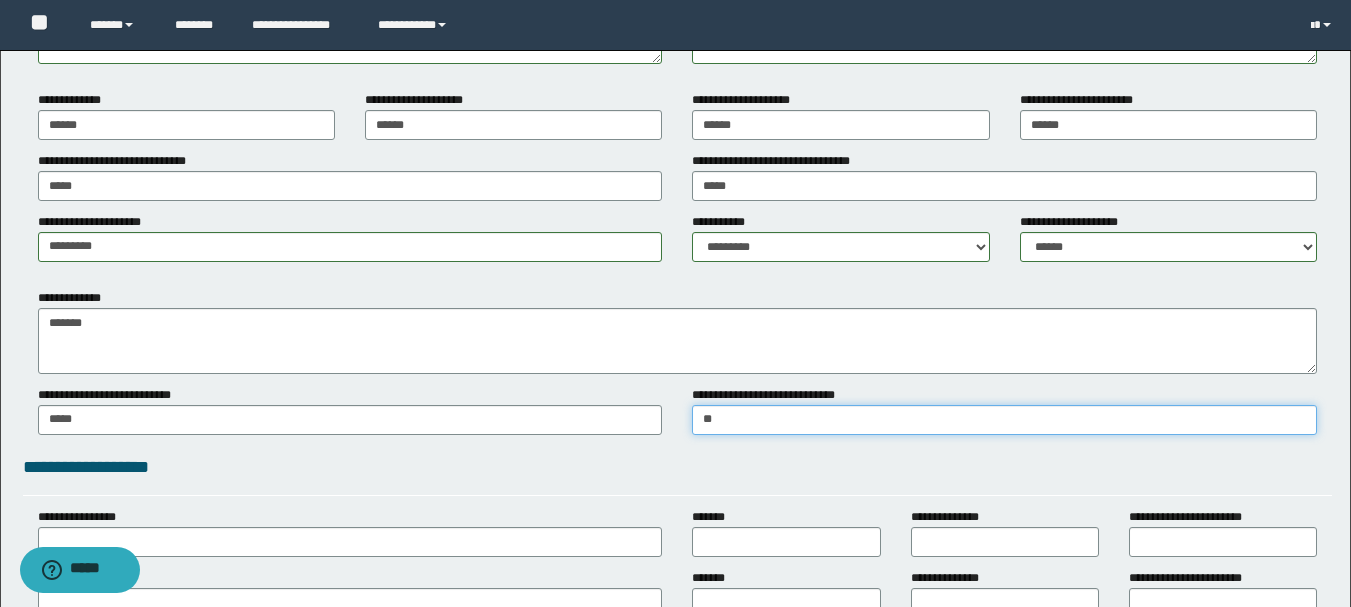 type on "*" 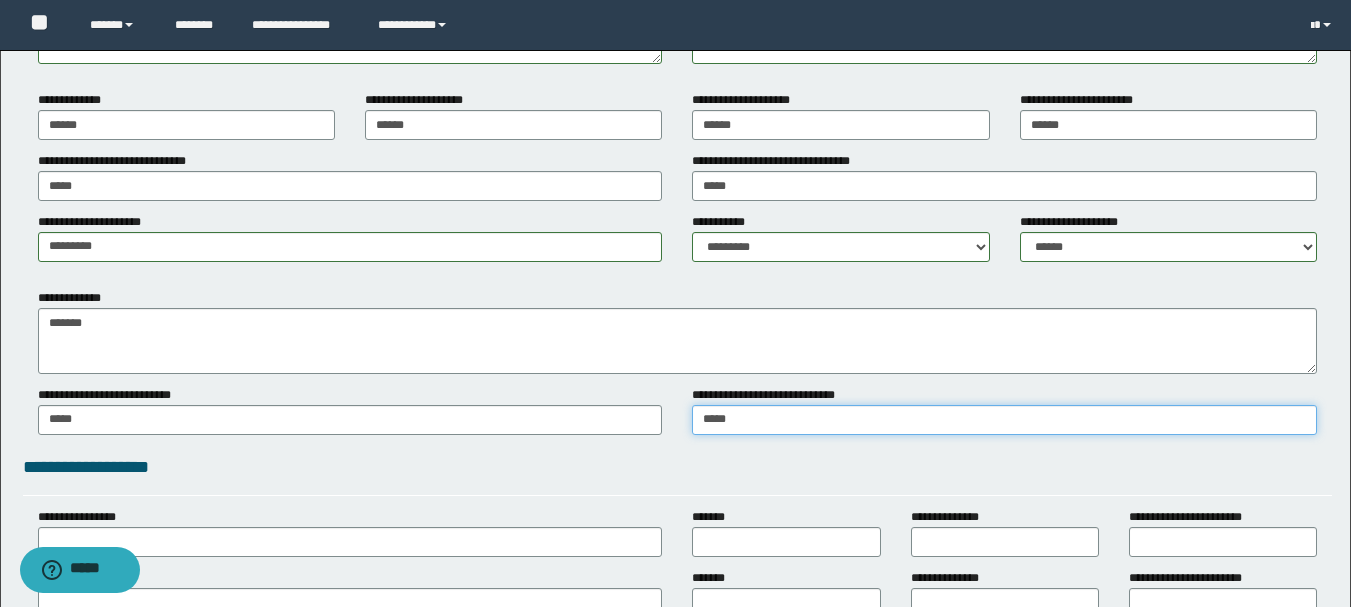 type on "*****" 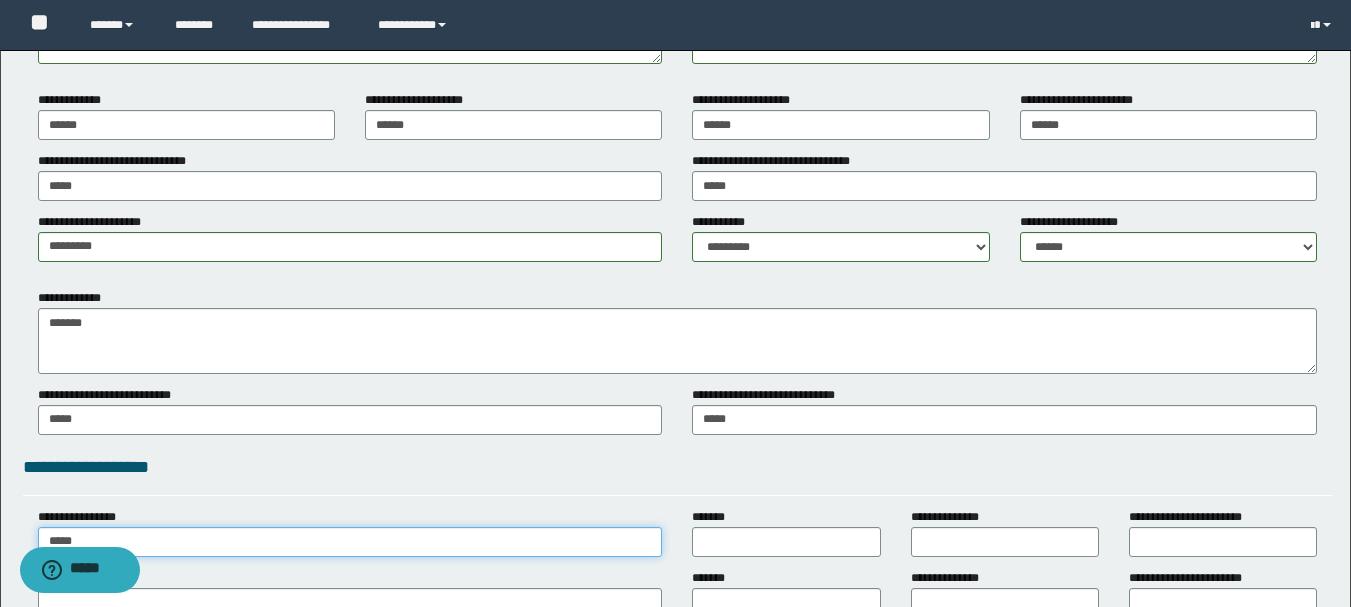 type on "*****" 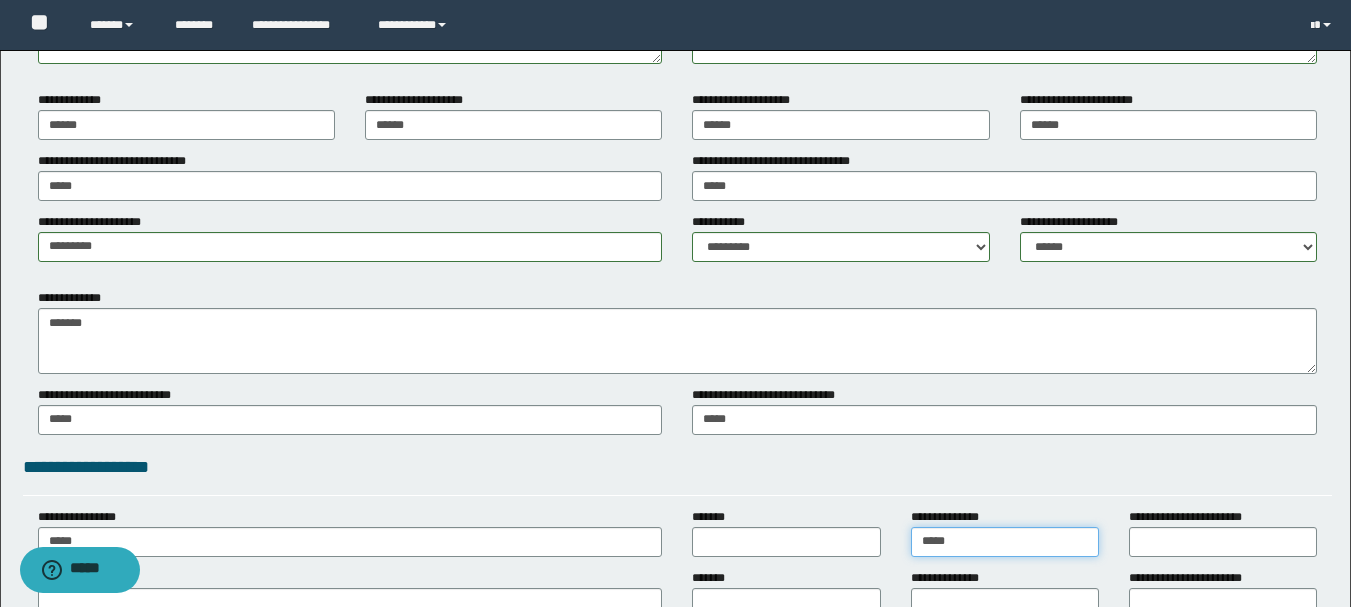 type on "*****" 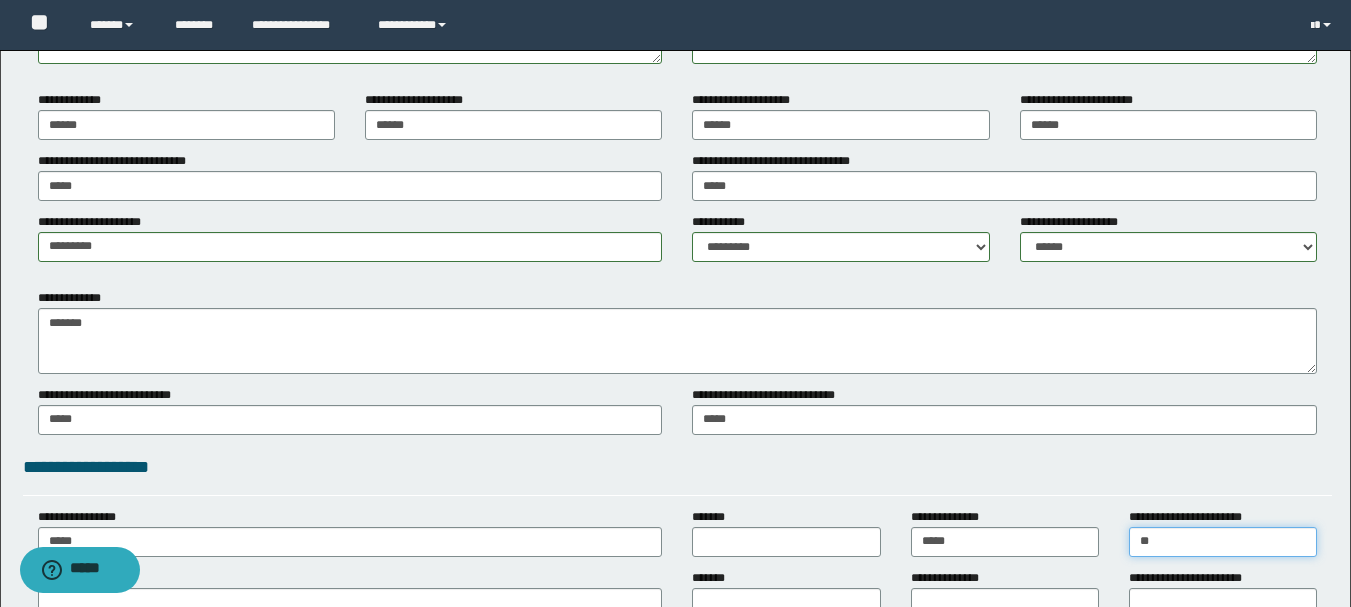type on "**" 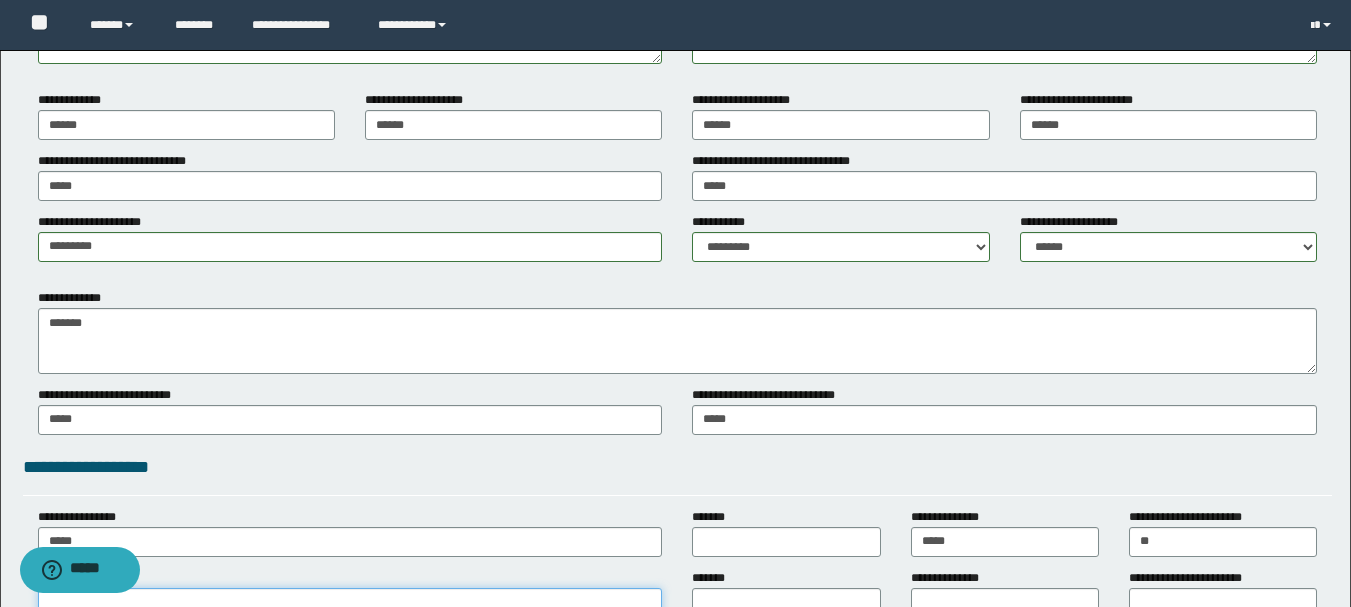scroll, scrollTop: 1611, scrollLeft: 0, axis: vertical 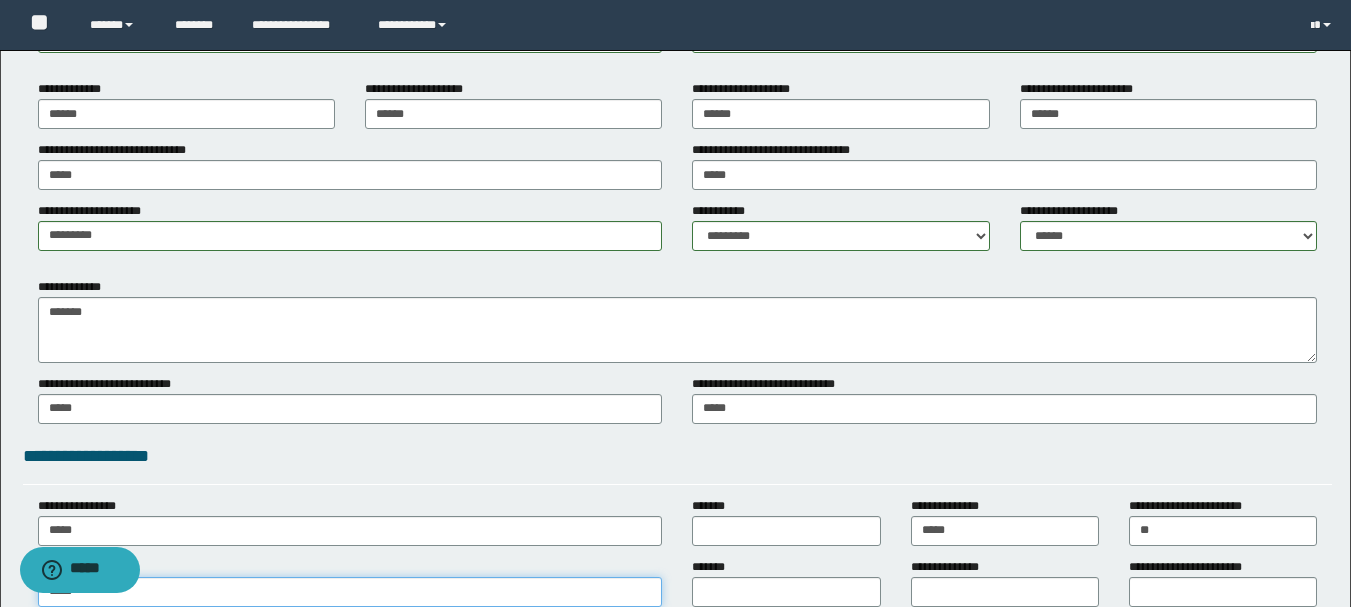 type on "*****" 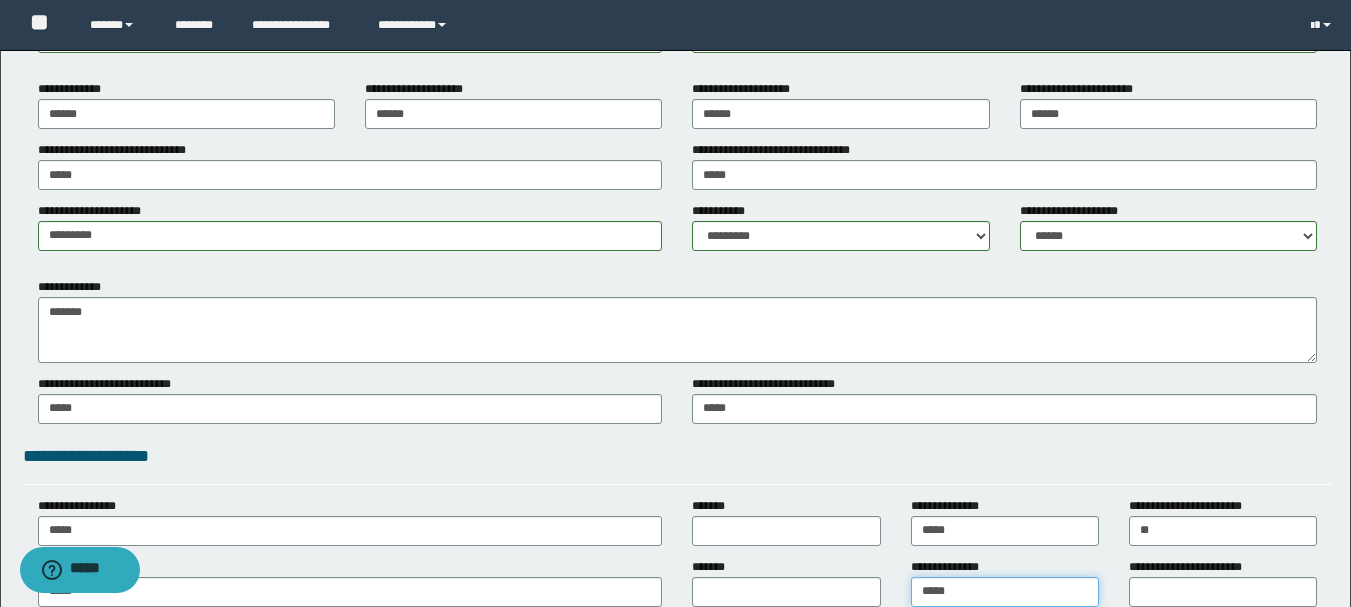 type on "*****" 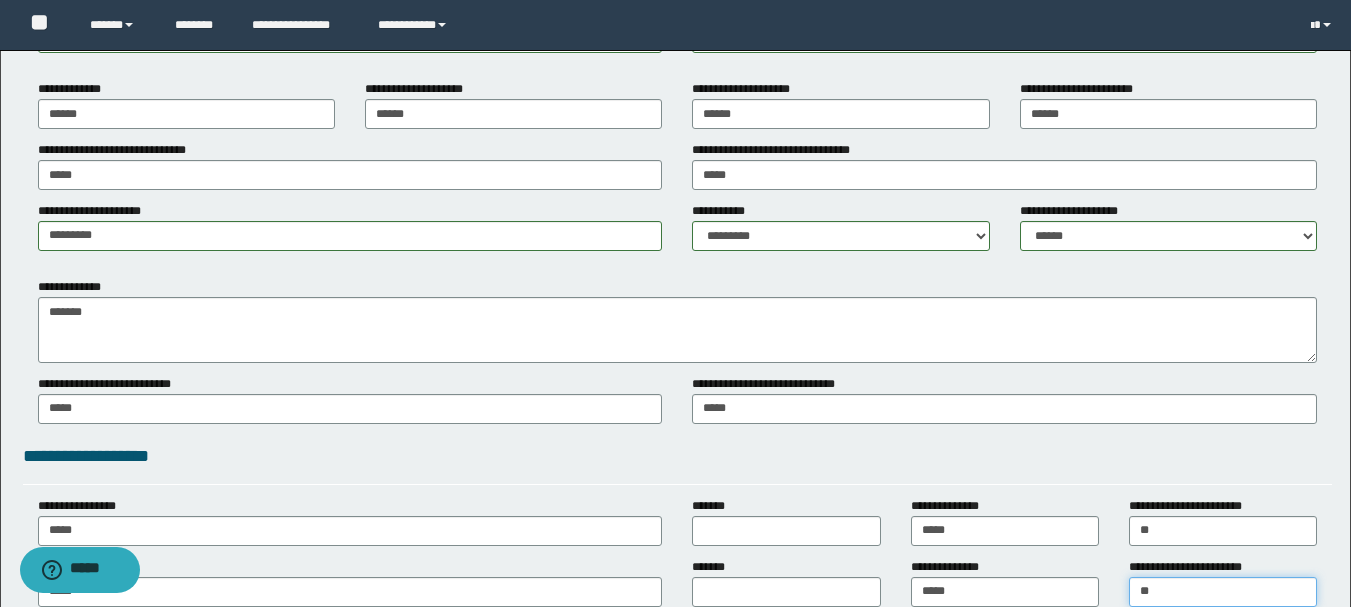 type on "**" 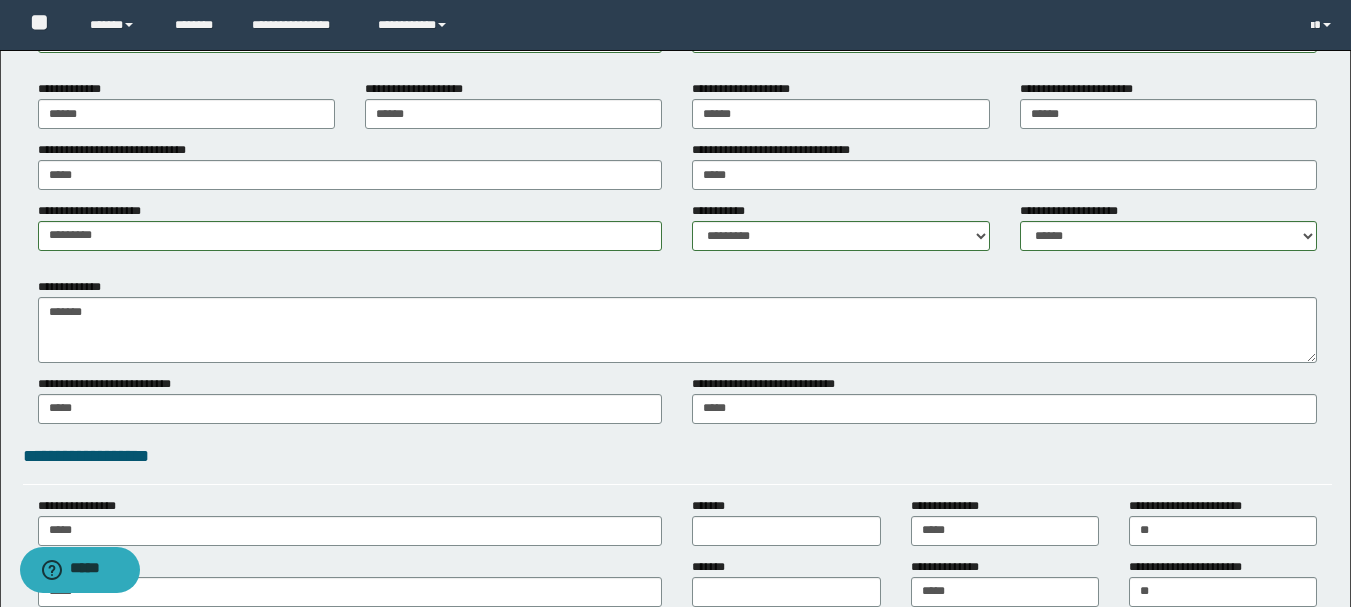 scroll, scrollTop: 2006, scrollLeft: 0, axis: vertical 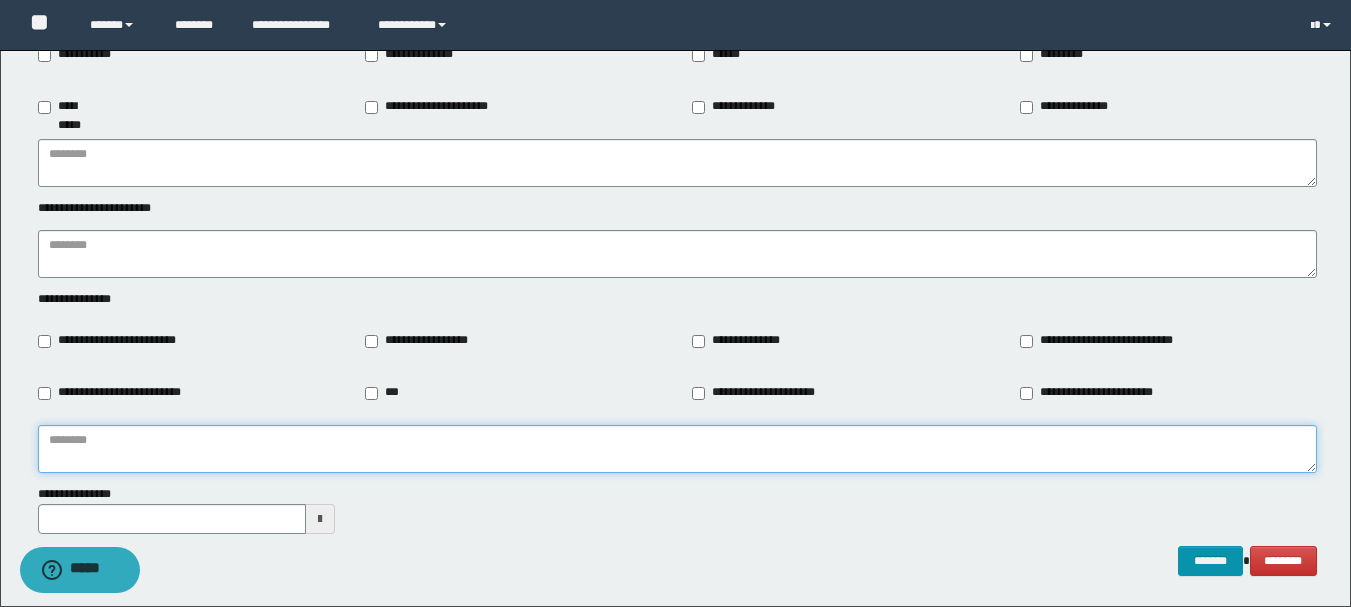 click at bounding box center (677, 449) 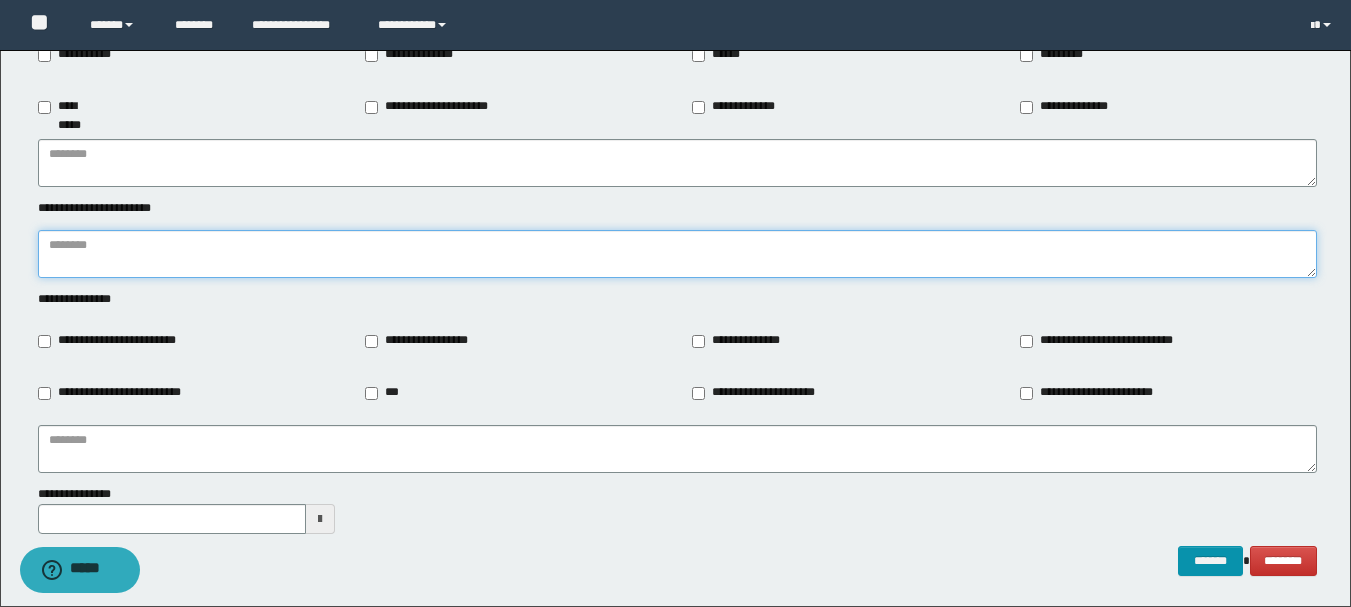 click at bounding box center [677, 254] 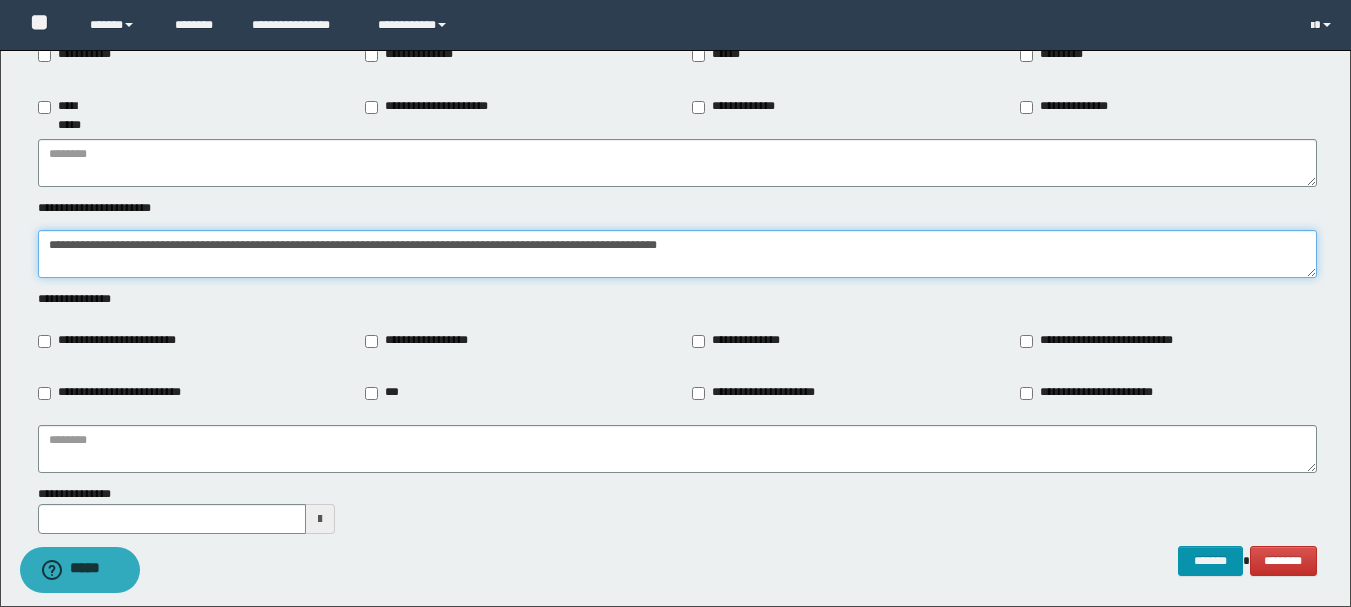 type on "**********" 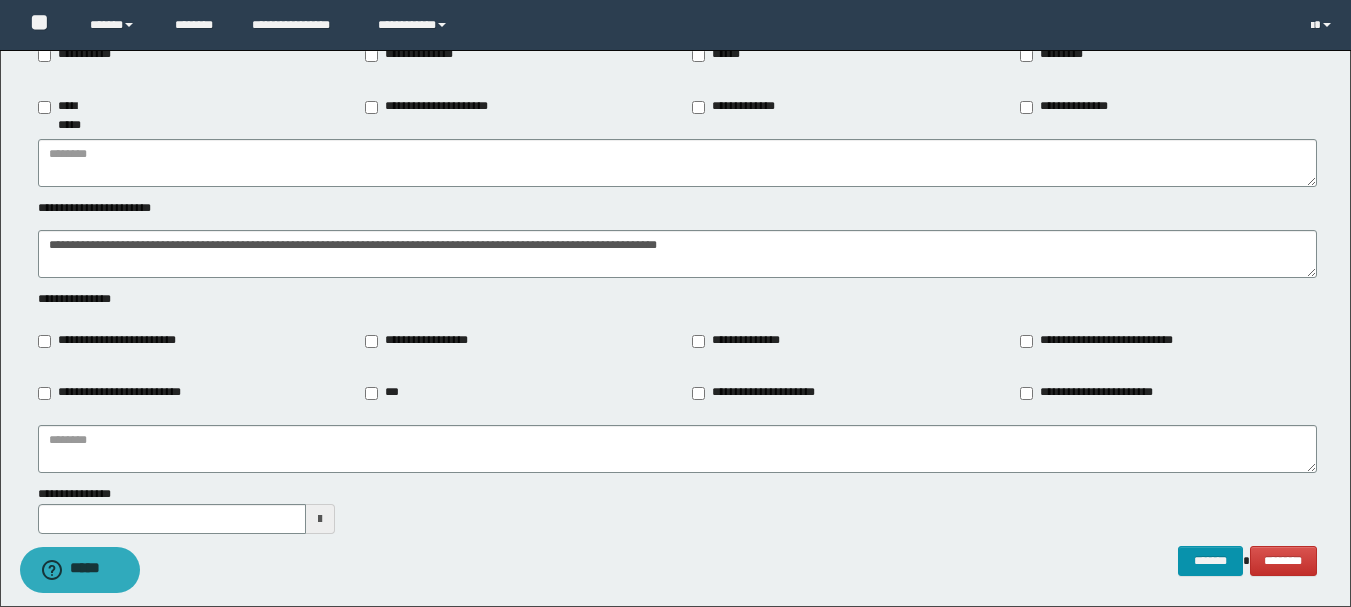 click on "**********" at bounding box center (116, 341) 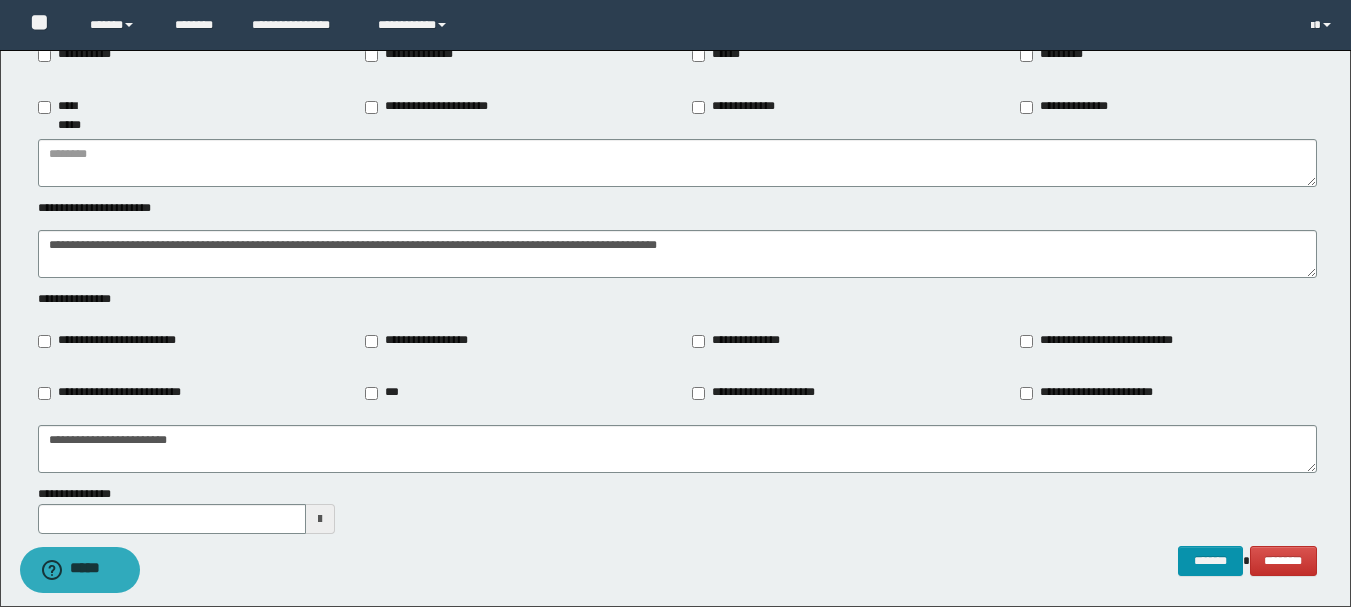 click on "**********" at bounding box center (739, 341) 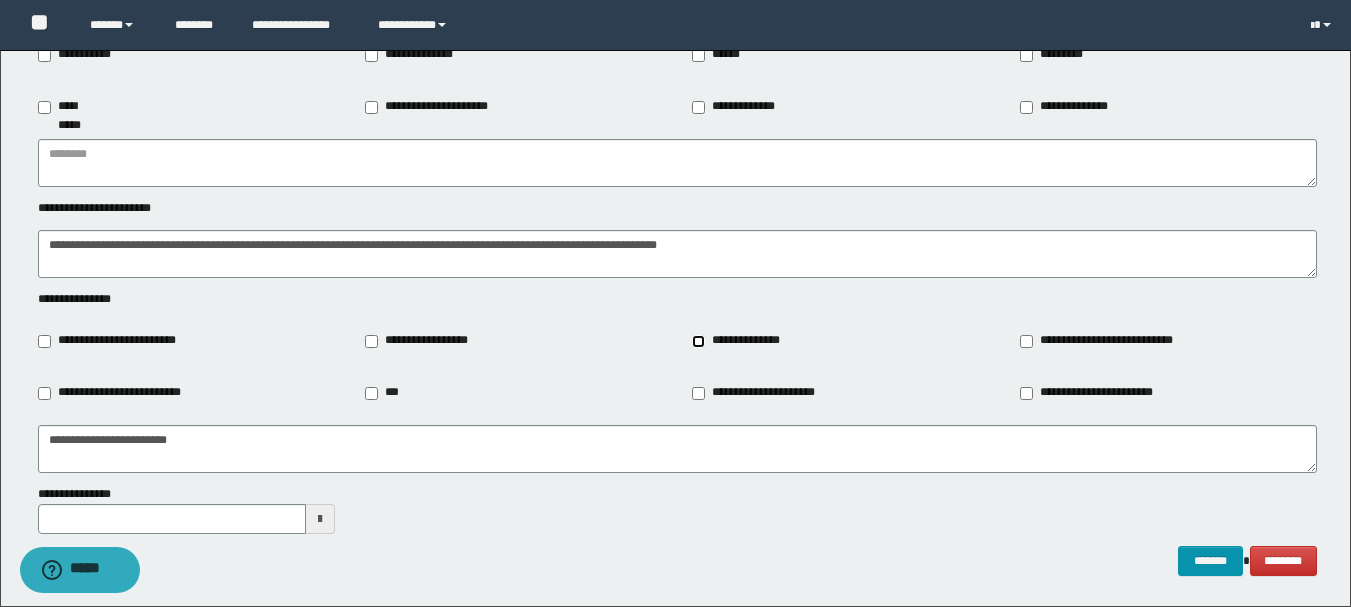 type on "**********" 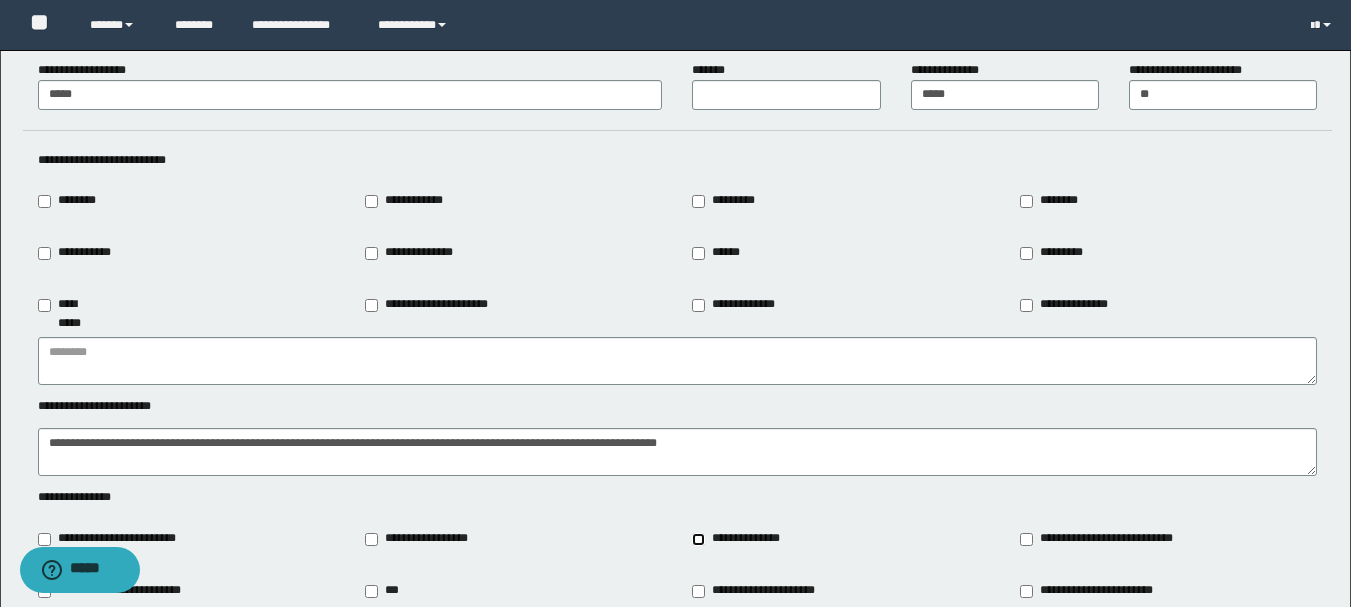 scroll, scrollTop: 2106, scrollLeft: 0, axis: vertical 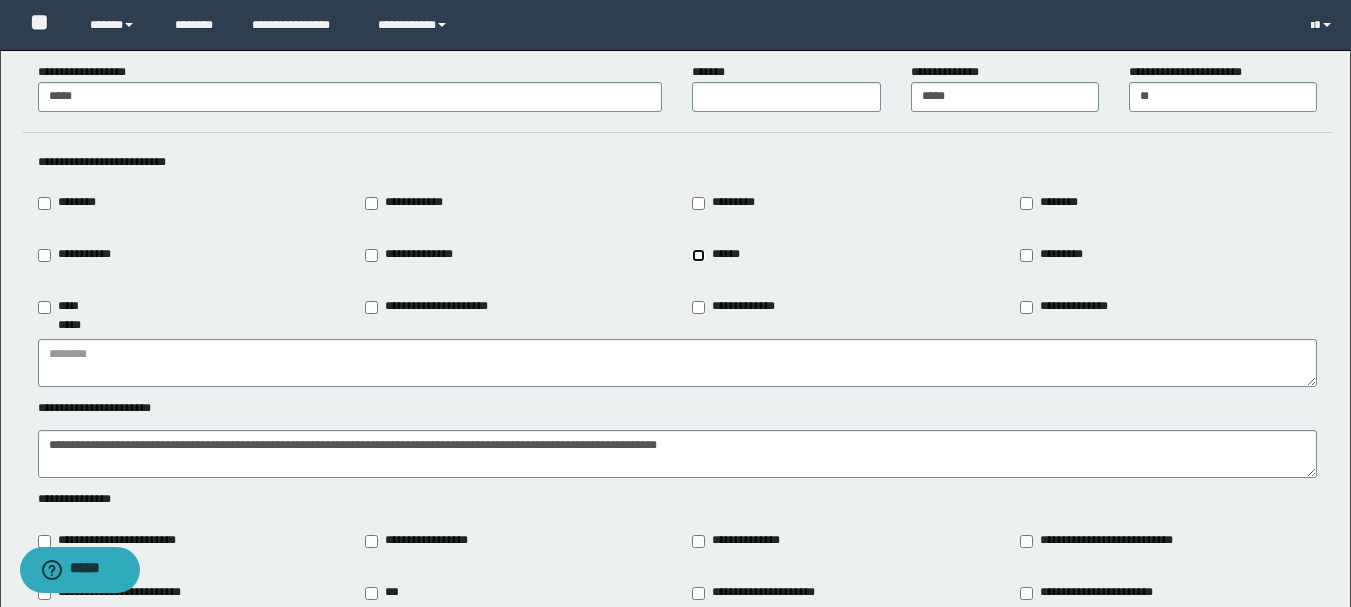 type on "******" 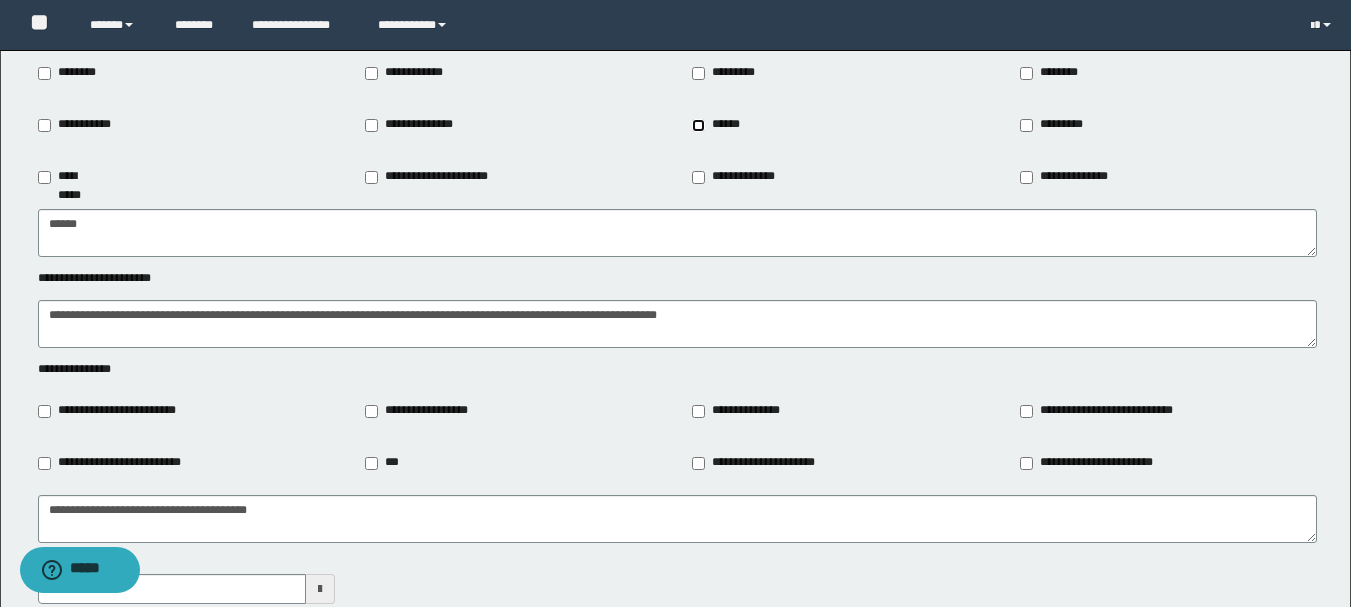scroll, scrollTop: 2384, scrollLeft: 0, axis: vertical 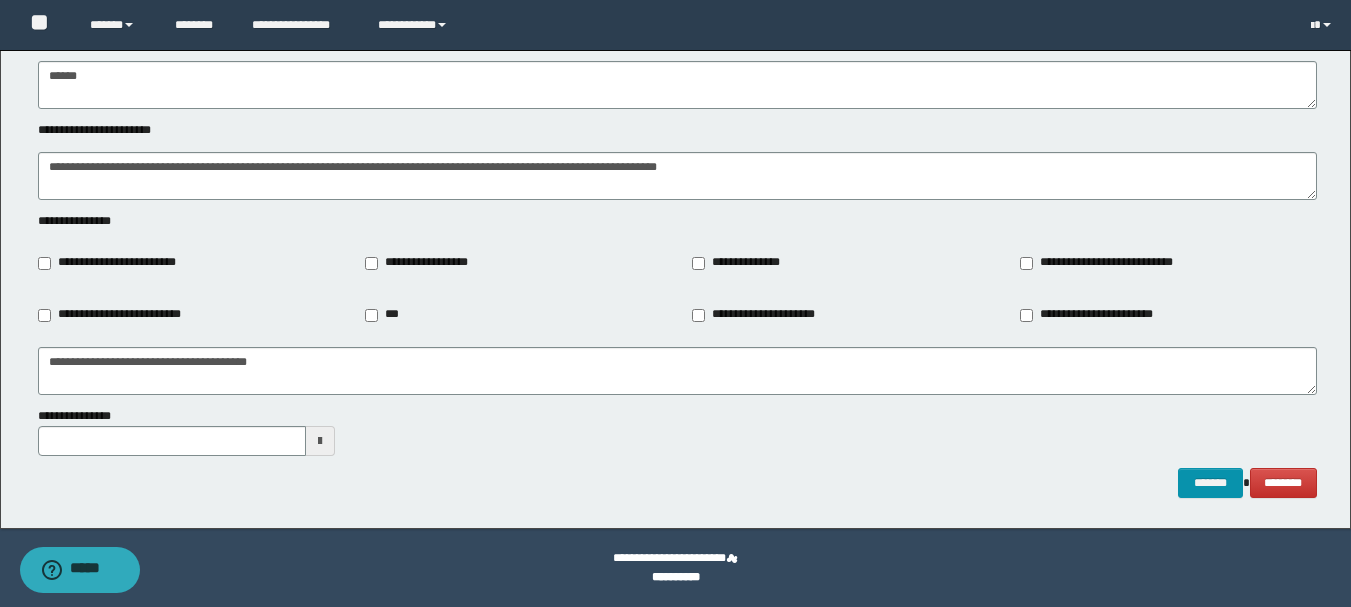 click at bounding box center (320, 441) 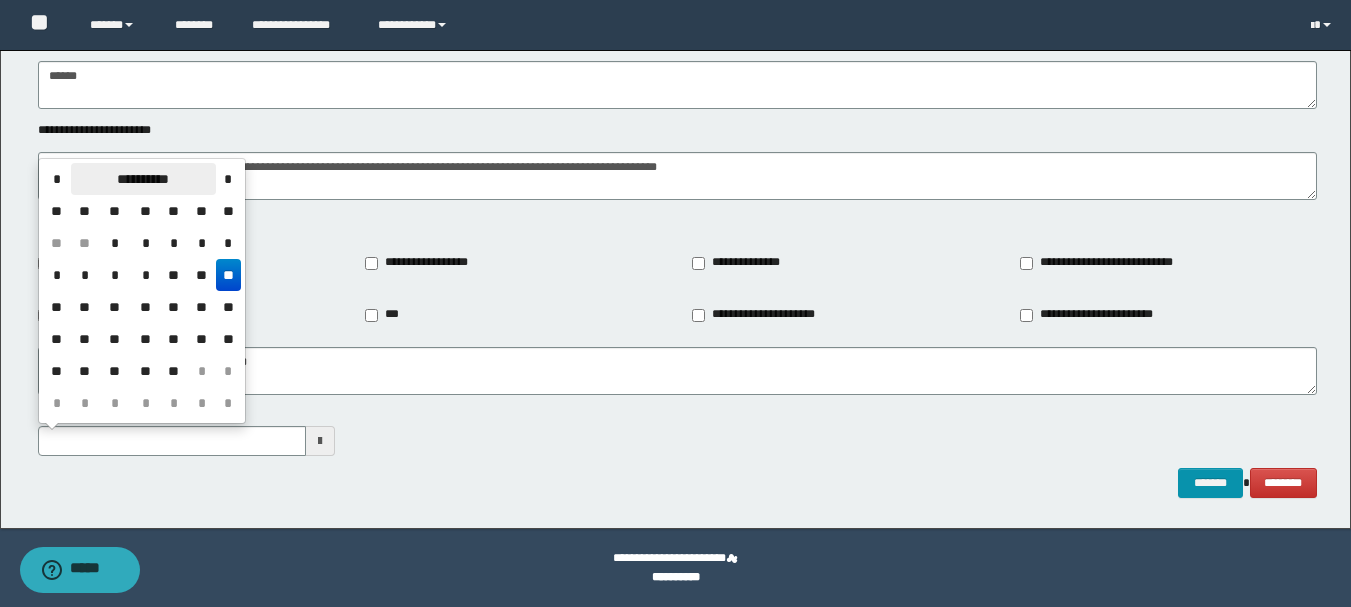 click on "**********" at bounding box center [143, 179] 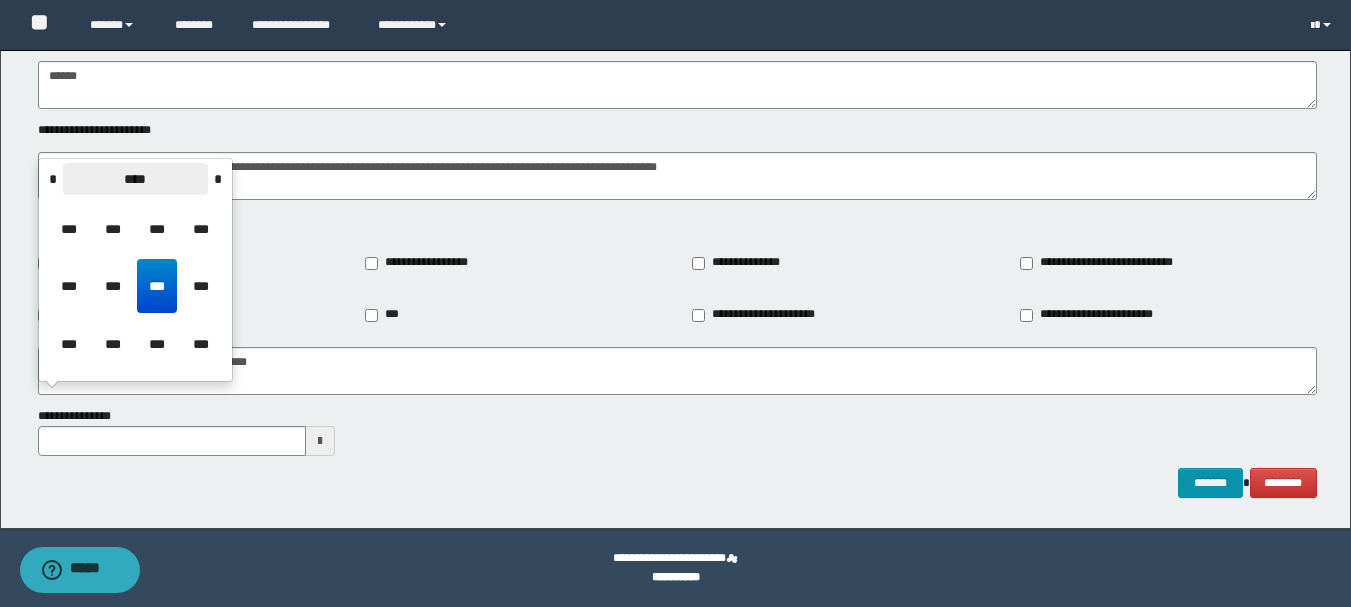 click on "****" at bounding box center [135, 179] 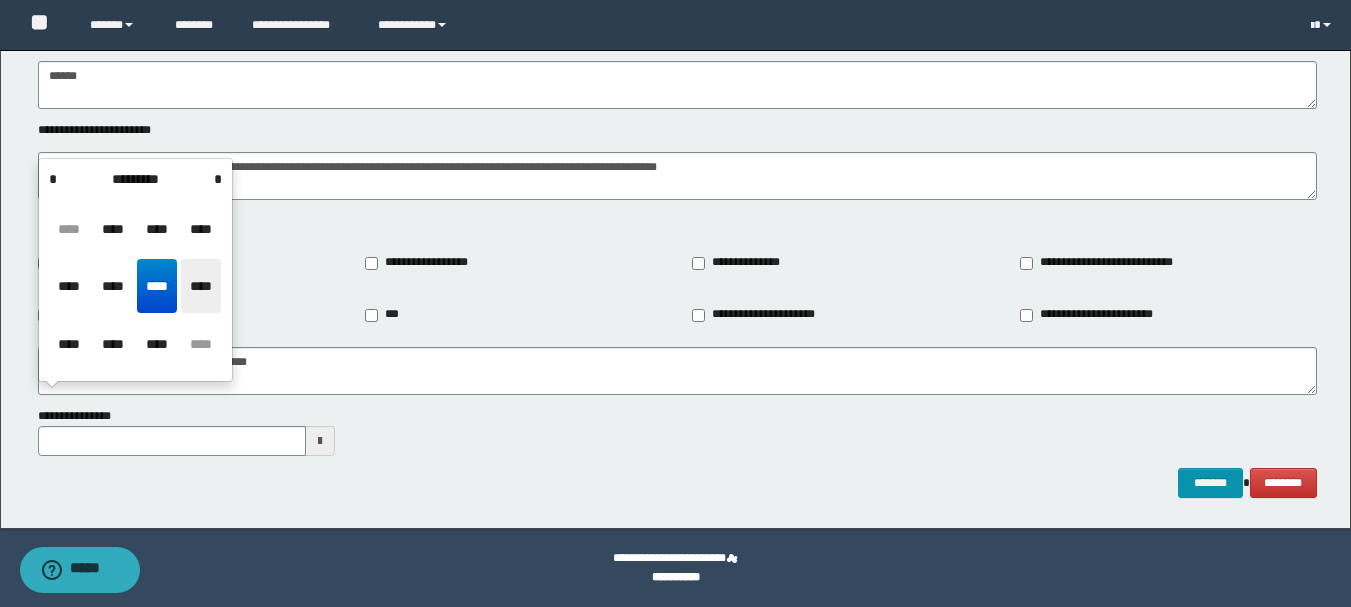 click on "****" at bounding box center [201, 286] 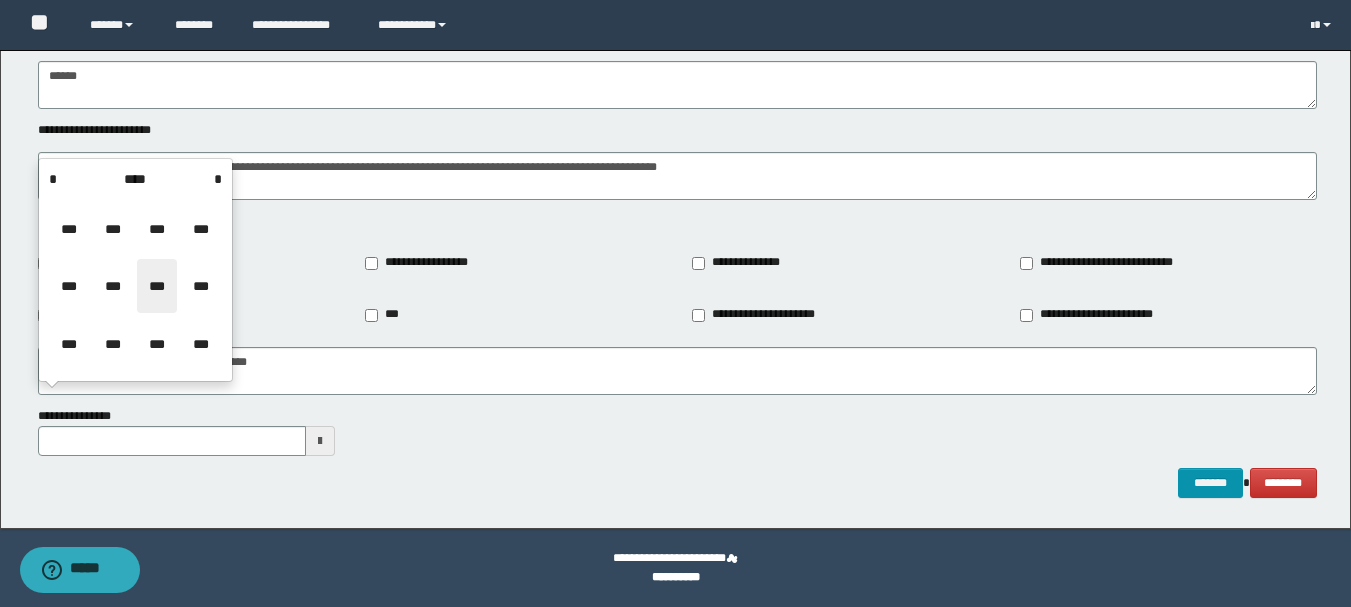 click on "***" at bounding box center [157, 286] 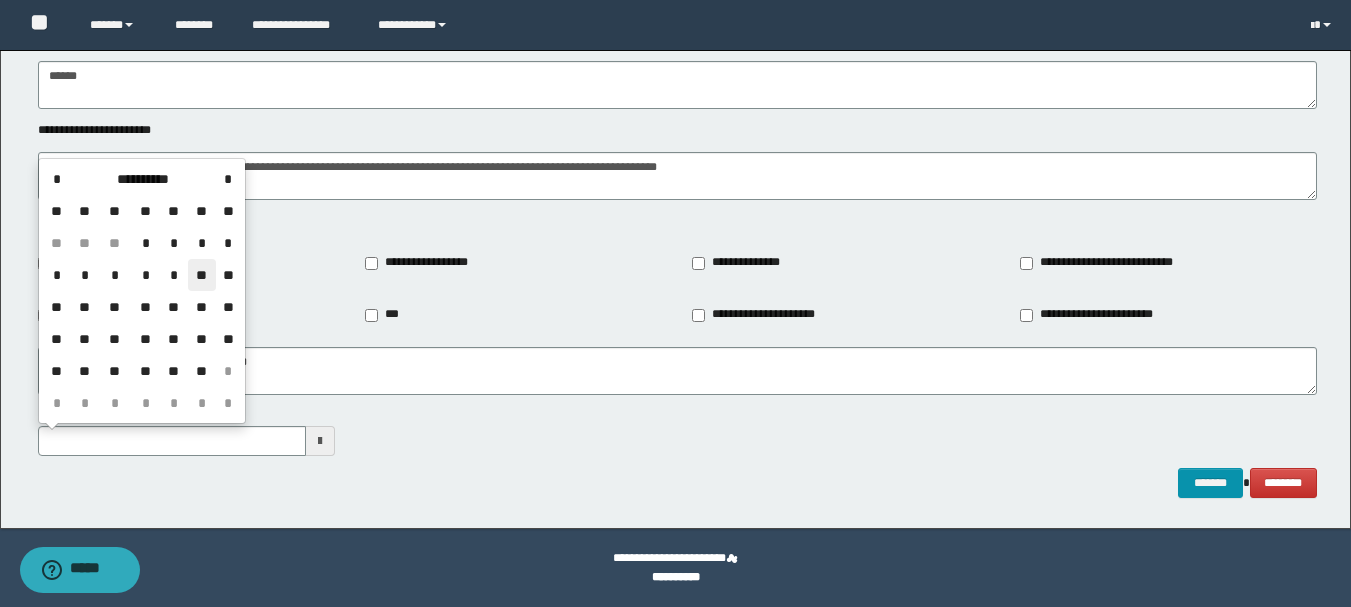 click on "**" at bounding box center [202, 275] 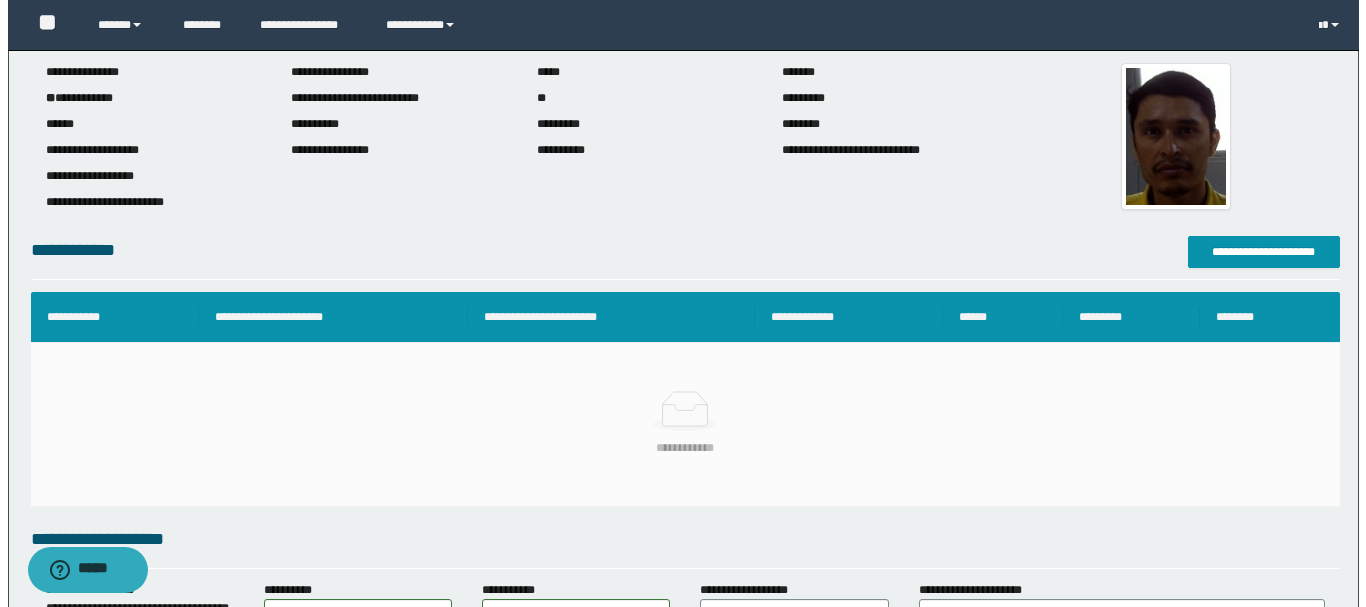 scroll, scrollTop: 0, scrollLeft: 0, axis: both 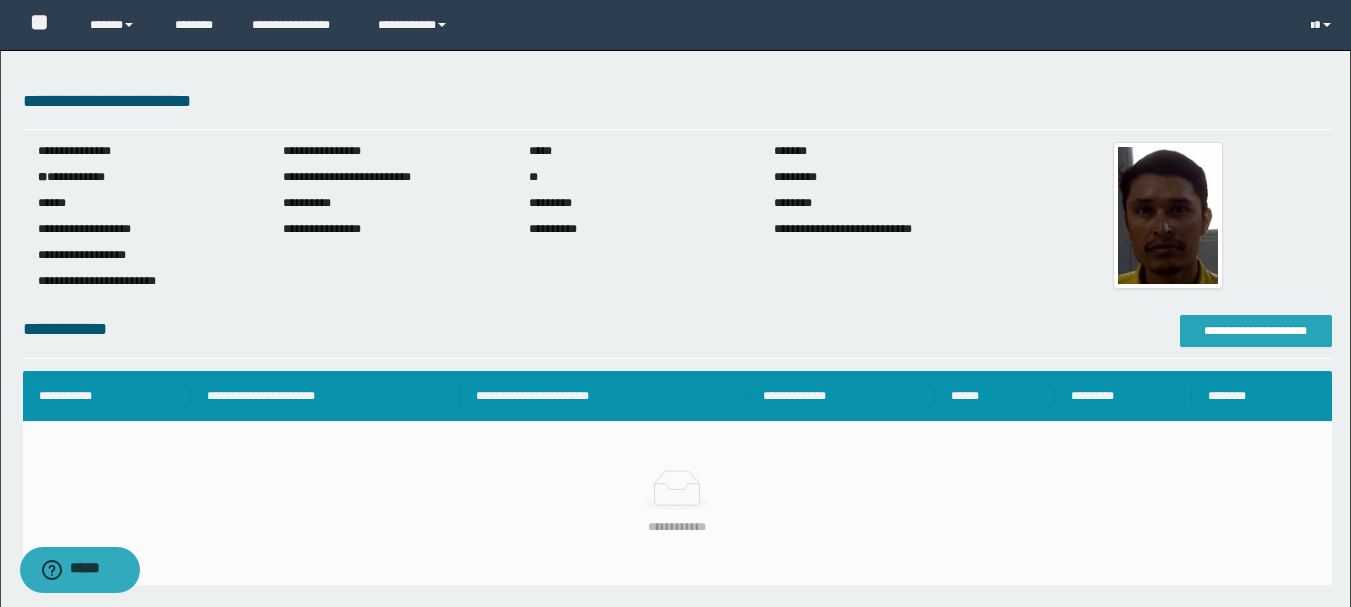 click on "**********" at bounding box center (1256, 331) 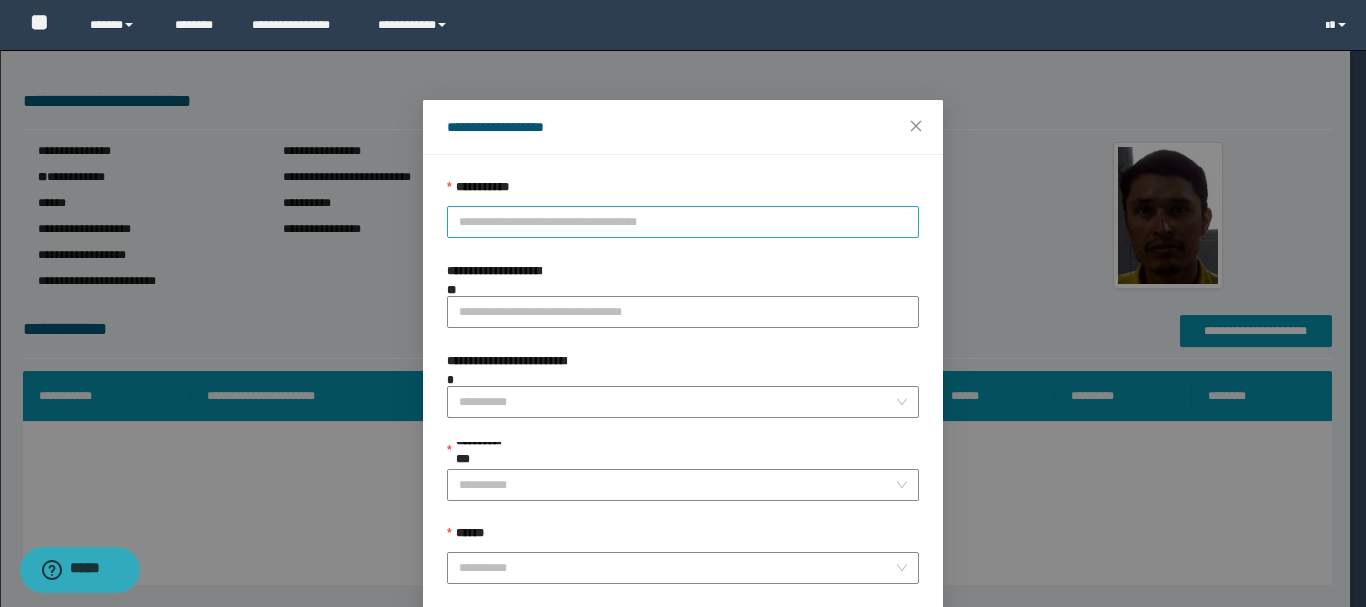 click on "**********" at bounding box center [683, 222] 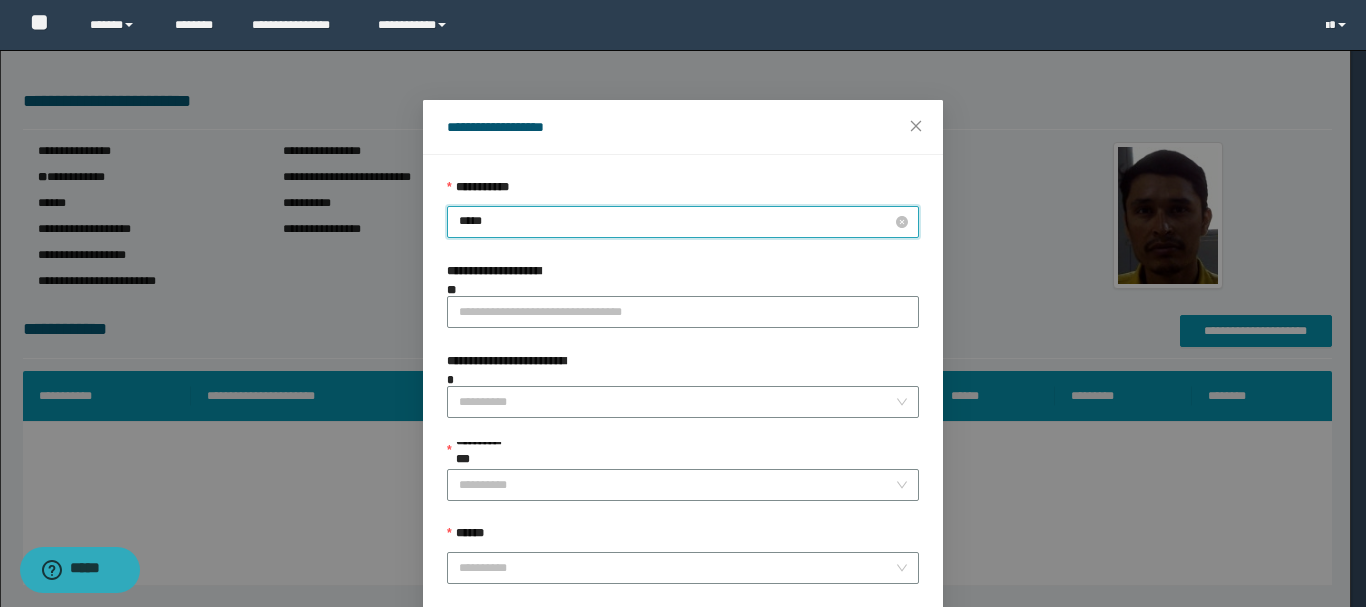 type on "****" 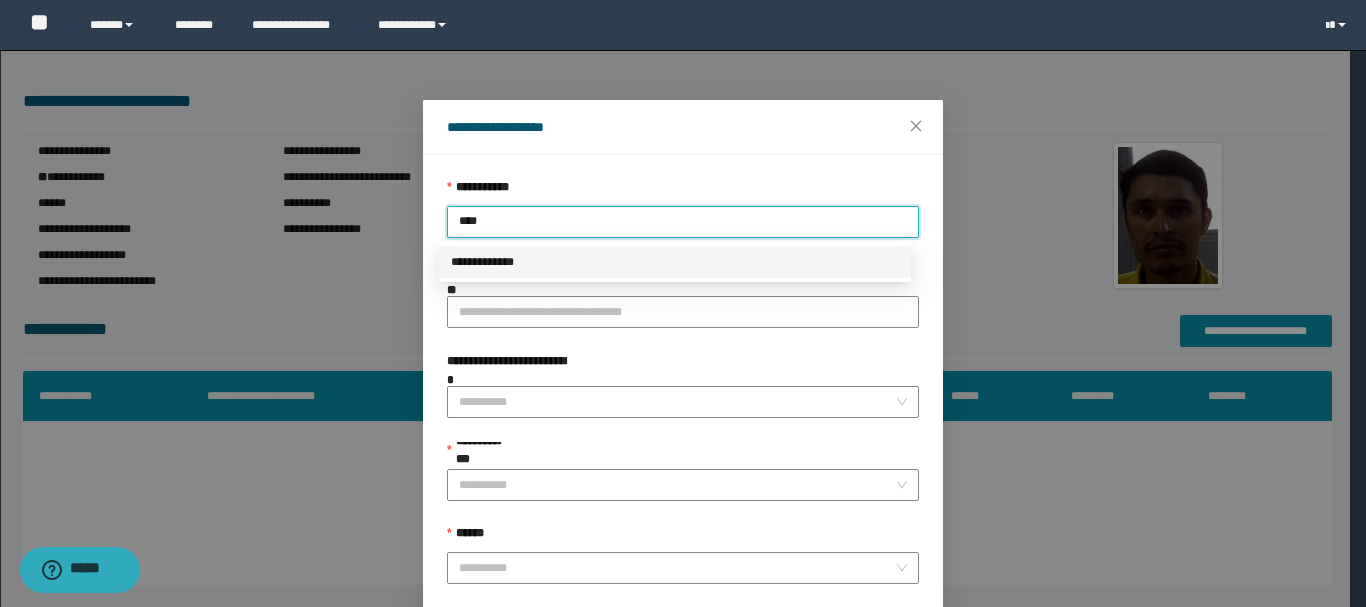 click on "**********" at bounding box center (675, 262) 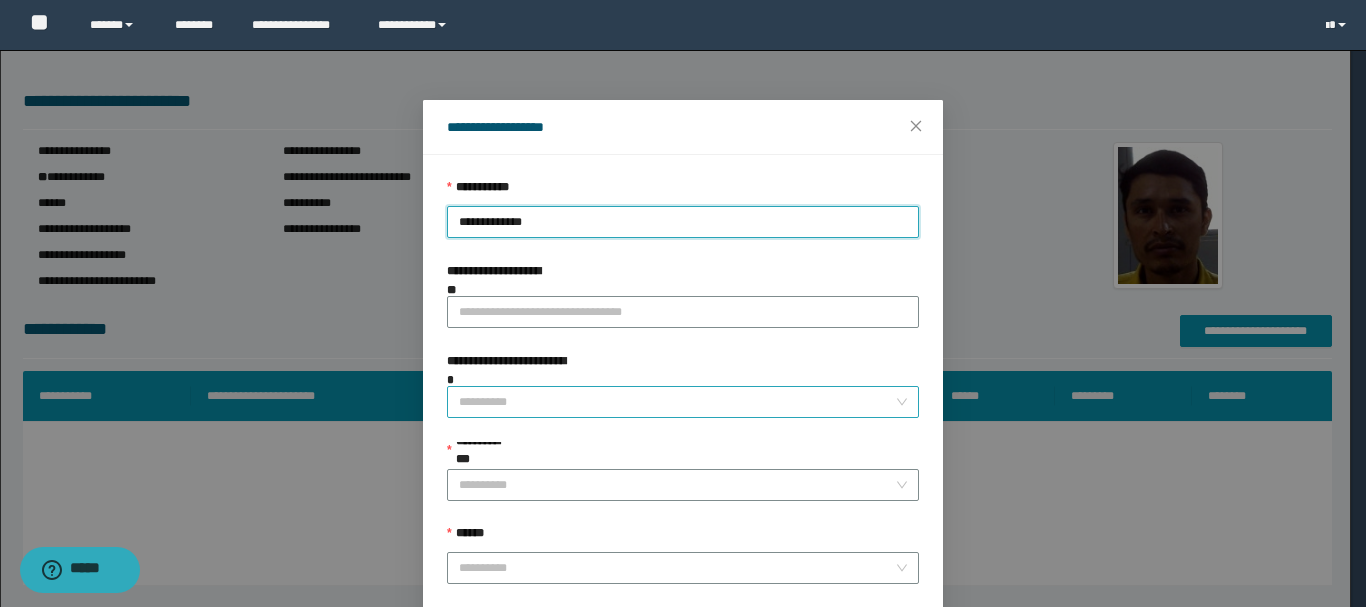 click on "**********" at bounding box center (677, 402) 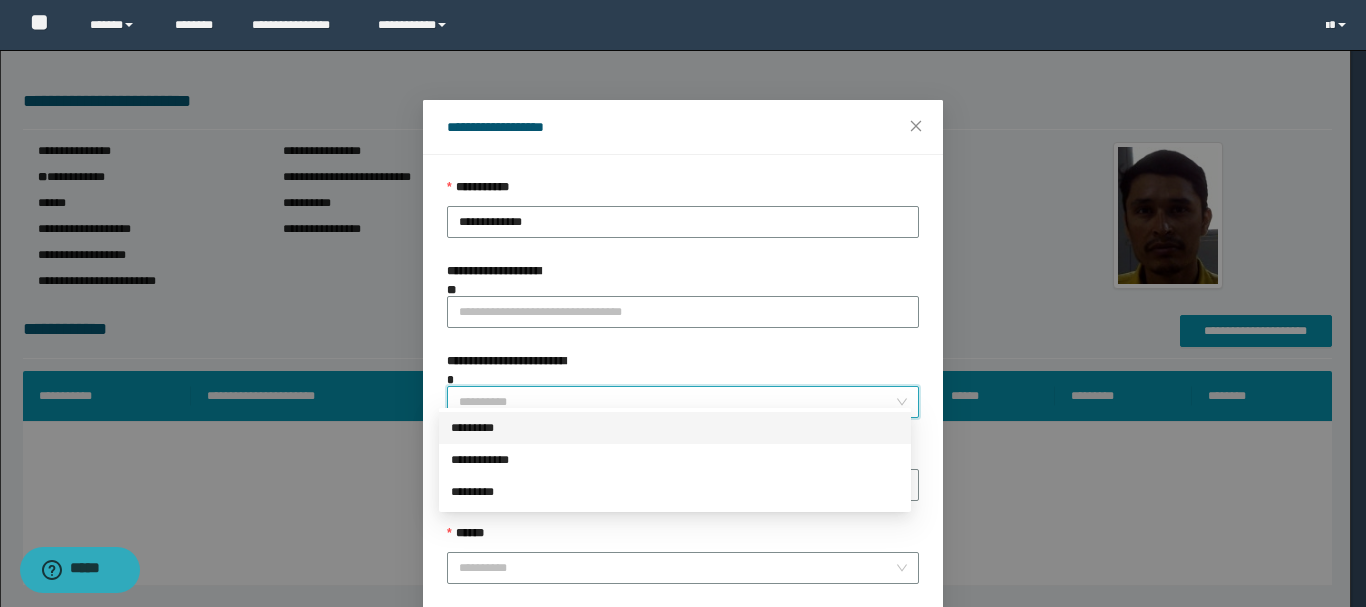 click on "*********" at bounding box center [675, 428] 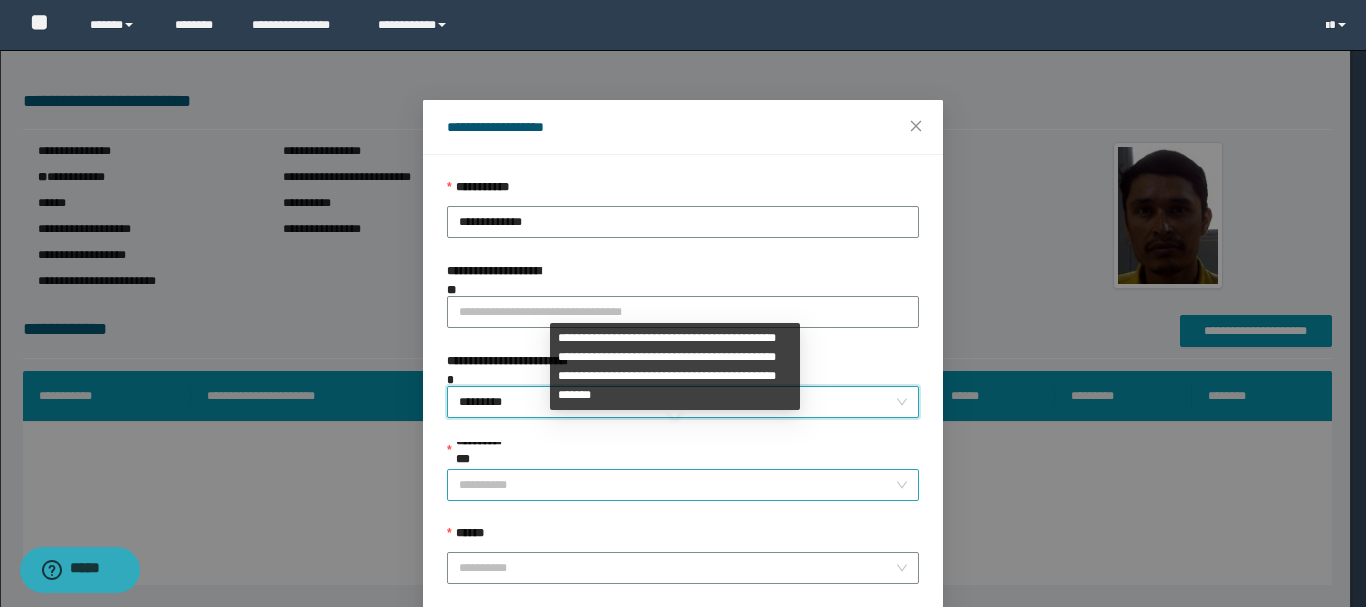 click on "**********" at bounding box center (677, 485) 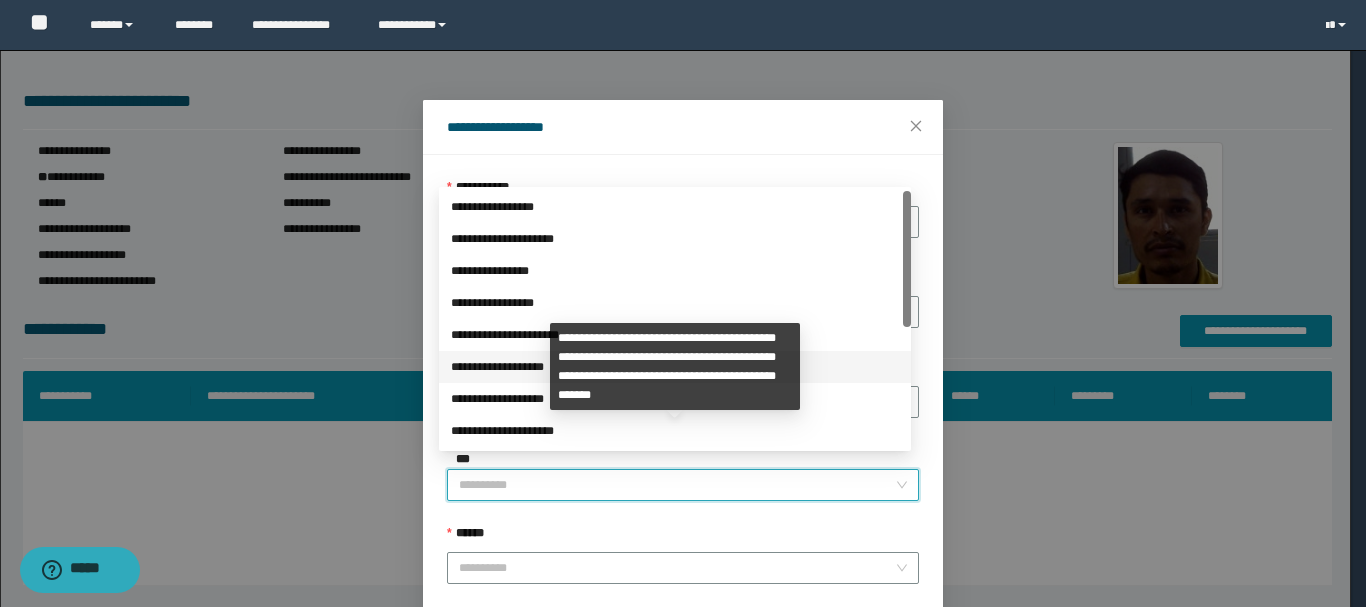 scroll, scrollTop: 224, scrollLeft: 0, axis: vertical 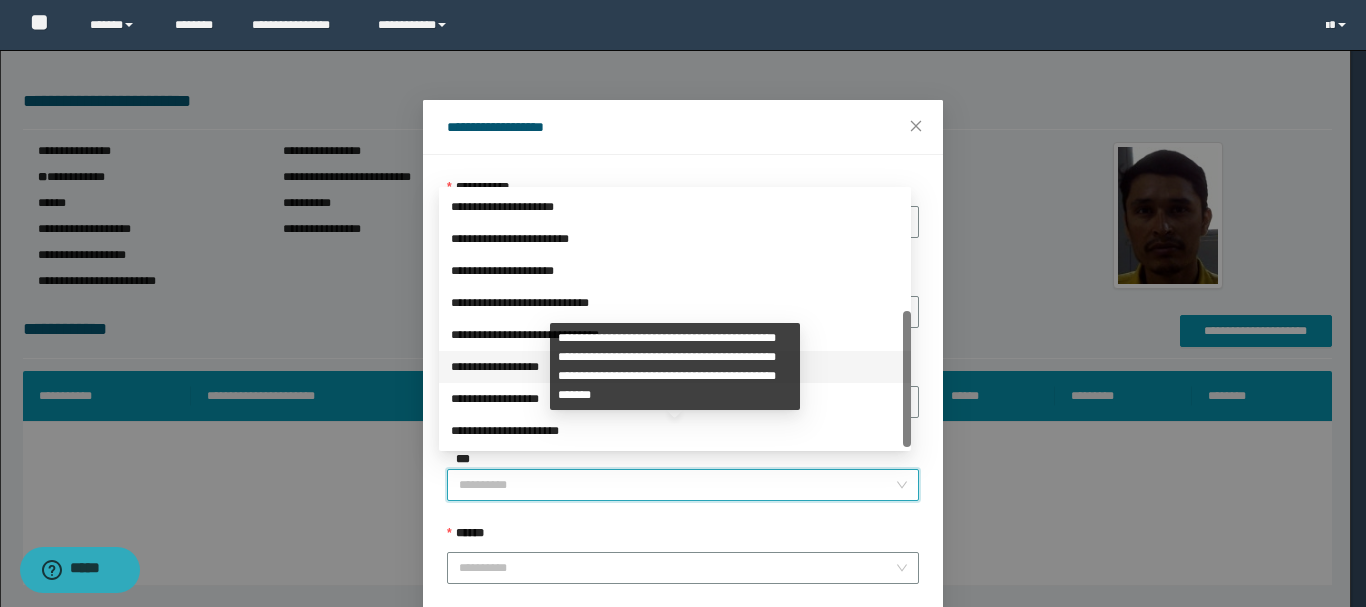click on "**********" at bounding box center [675, 367] 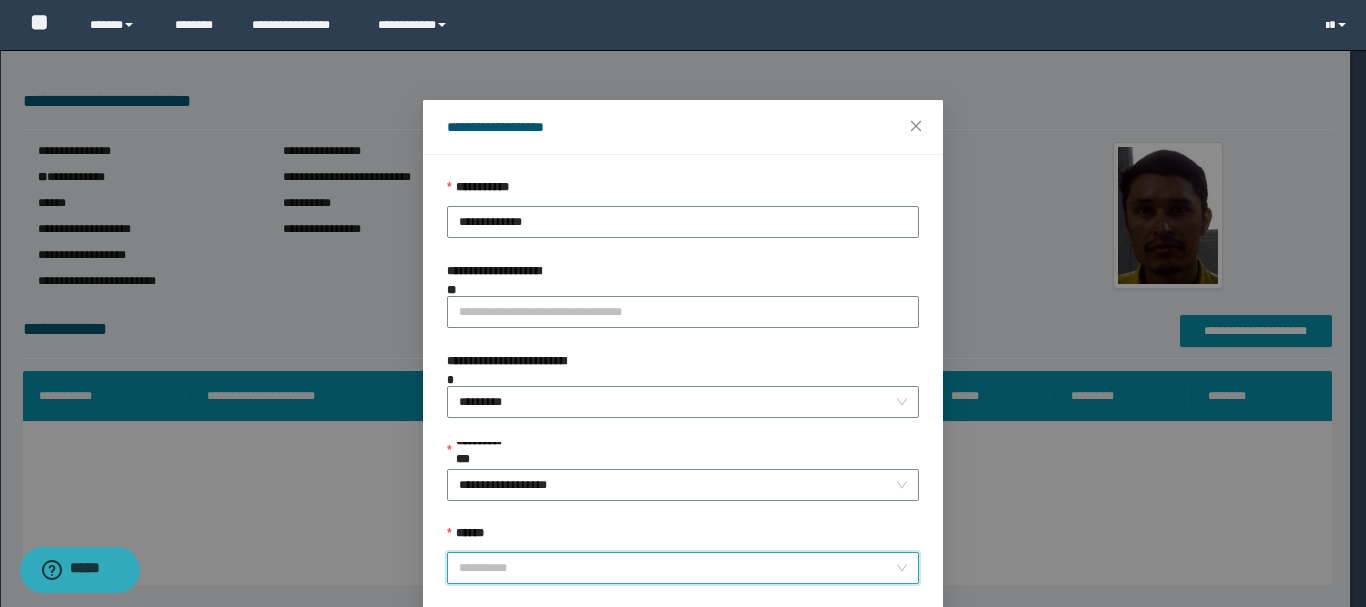 click on "******" at bounding box center (677, 568) 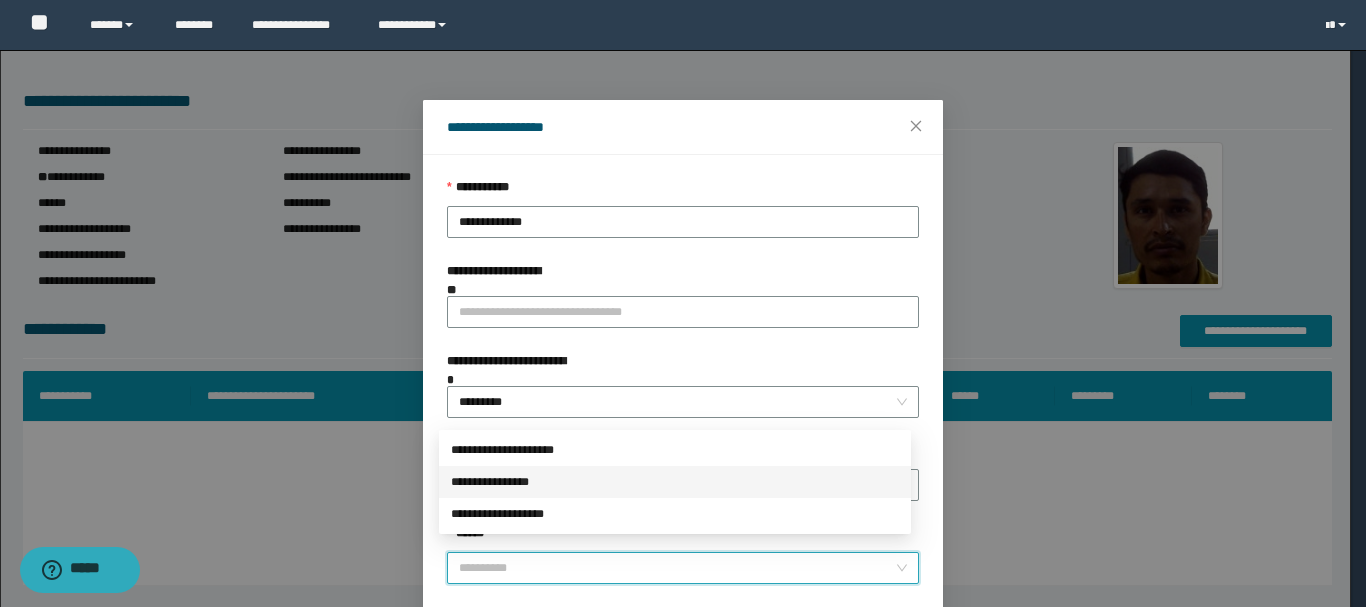 click on "**********" at bounding box center [675, 482] 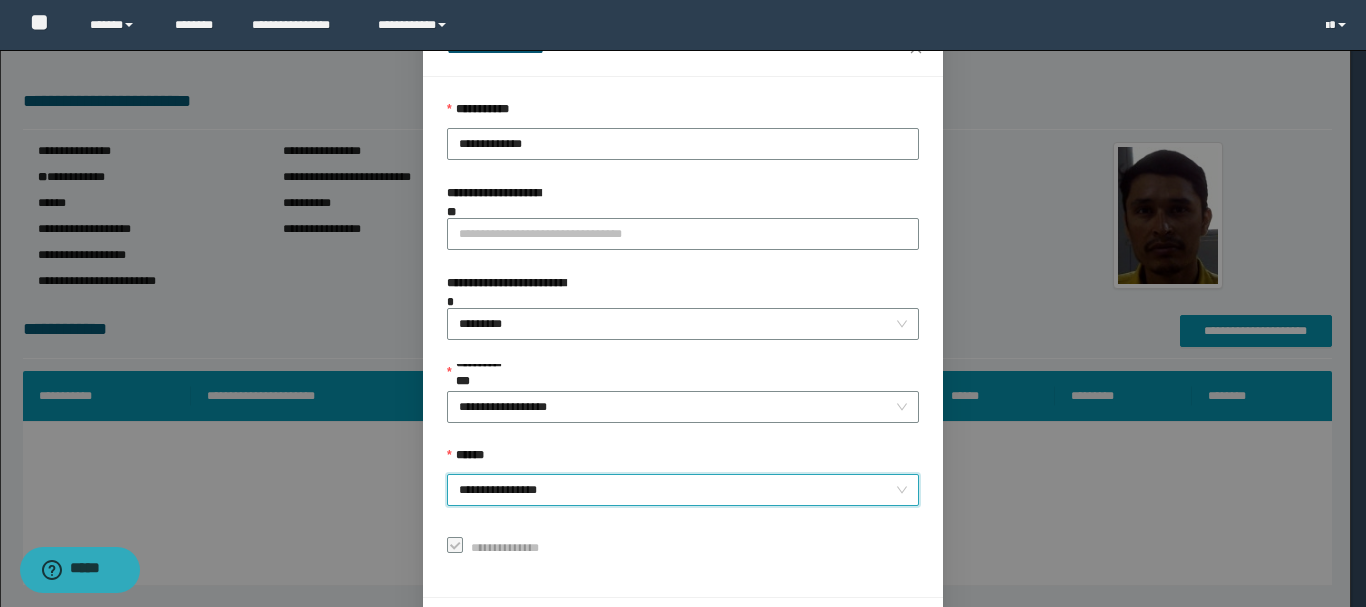 scroll, scrollTop: 145, scrollLeft: 0, axis: vertical 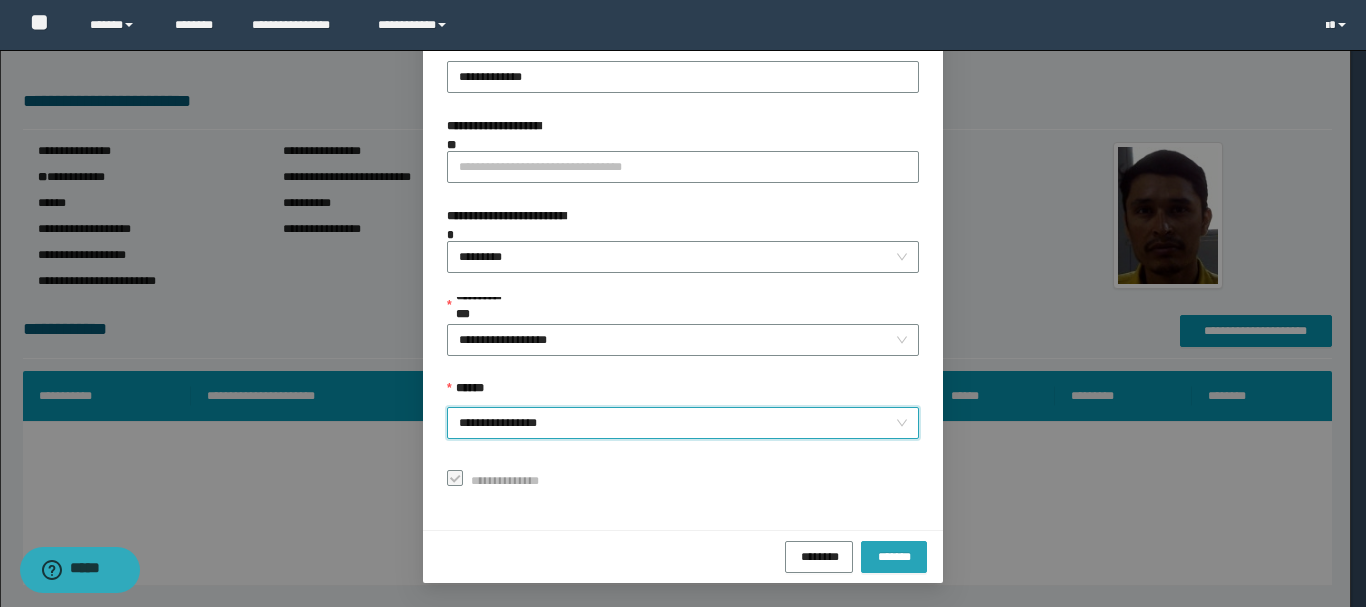 click on "*******" at bounding box center (894, 555) 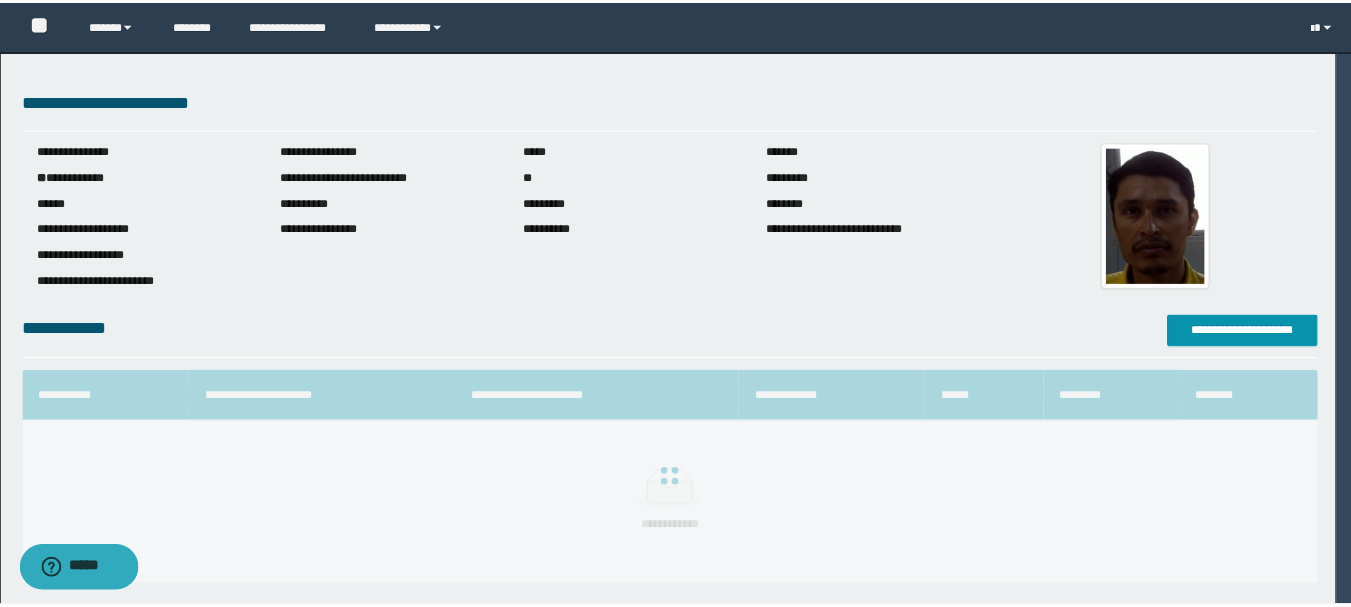 scroll, scrollTop: 98, scrollLeft: 0, axis: vertical 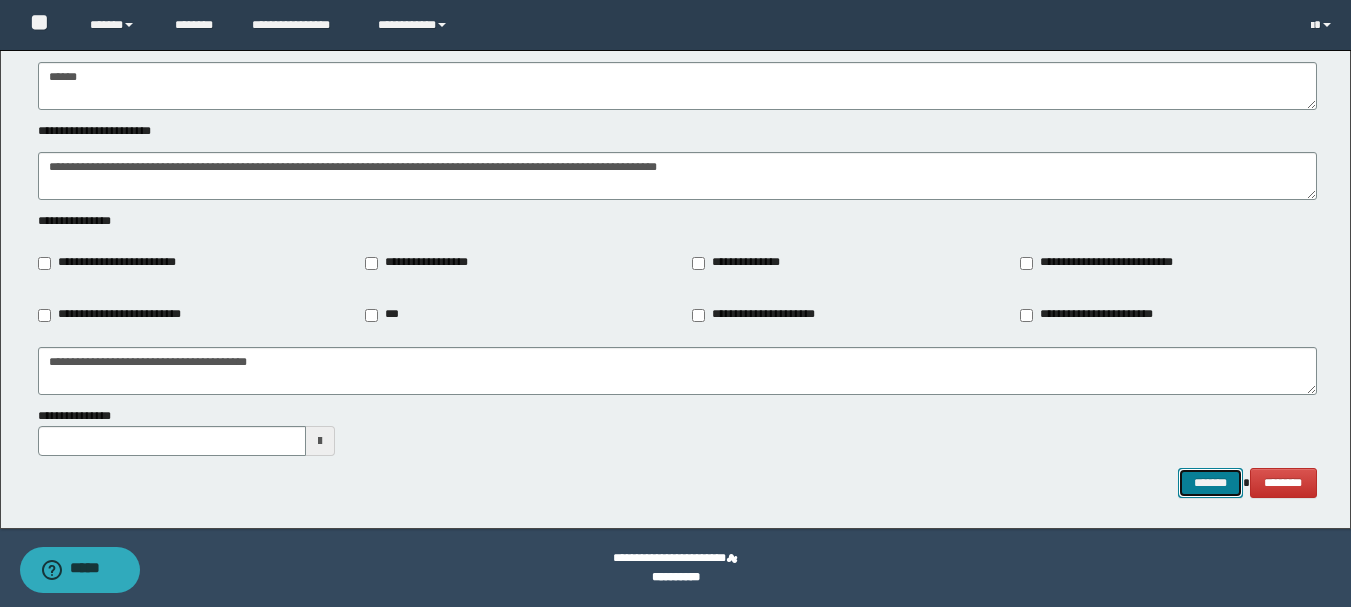 click on "*******" at bounding box center (1210, 483) 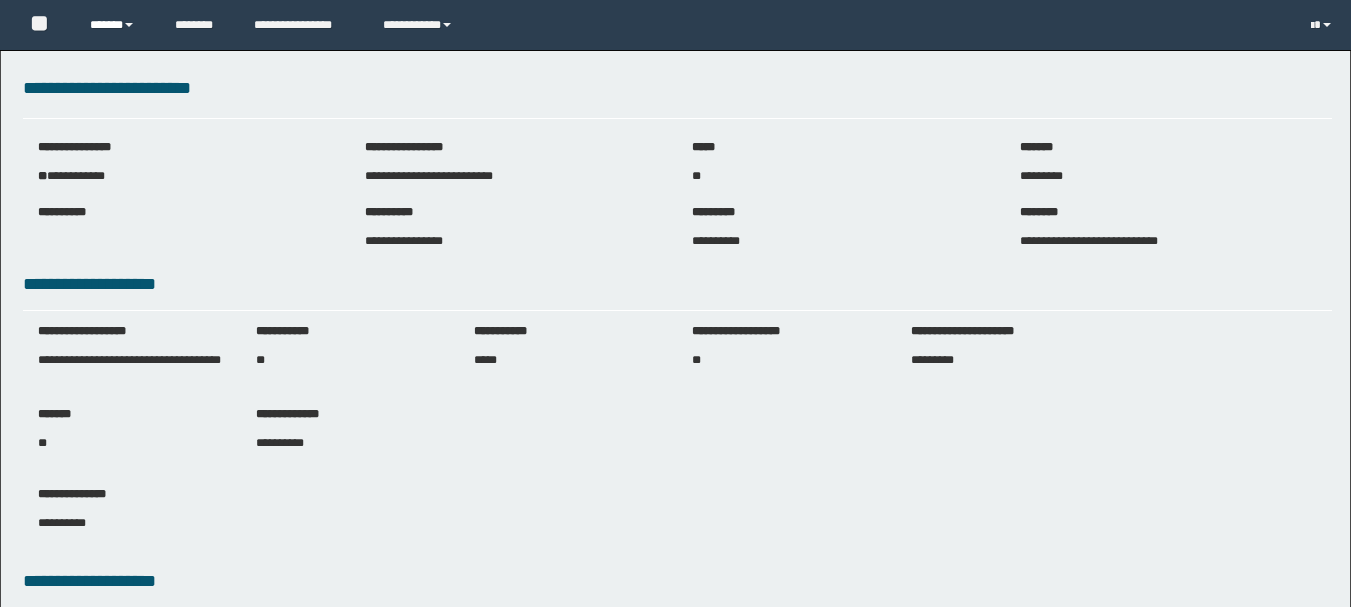 scroll, scrollTop: 0, scrollLeft: 0, axis: both 